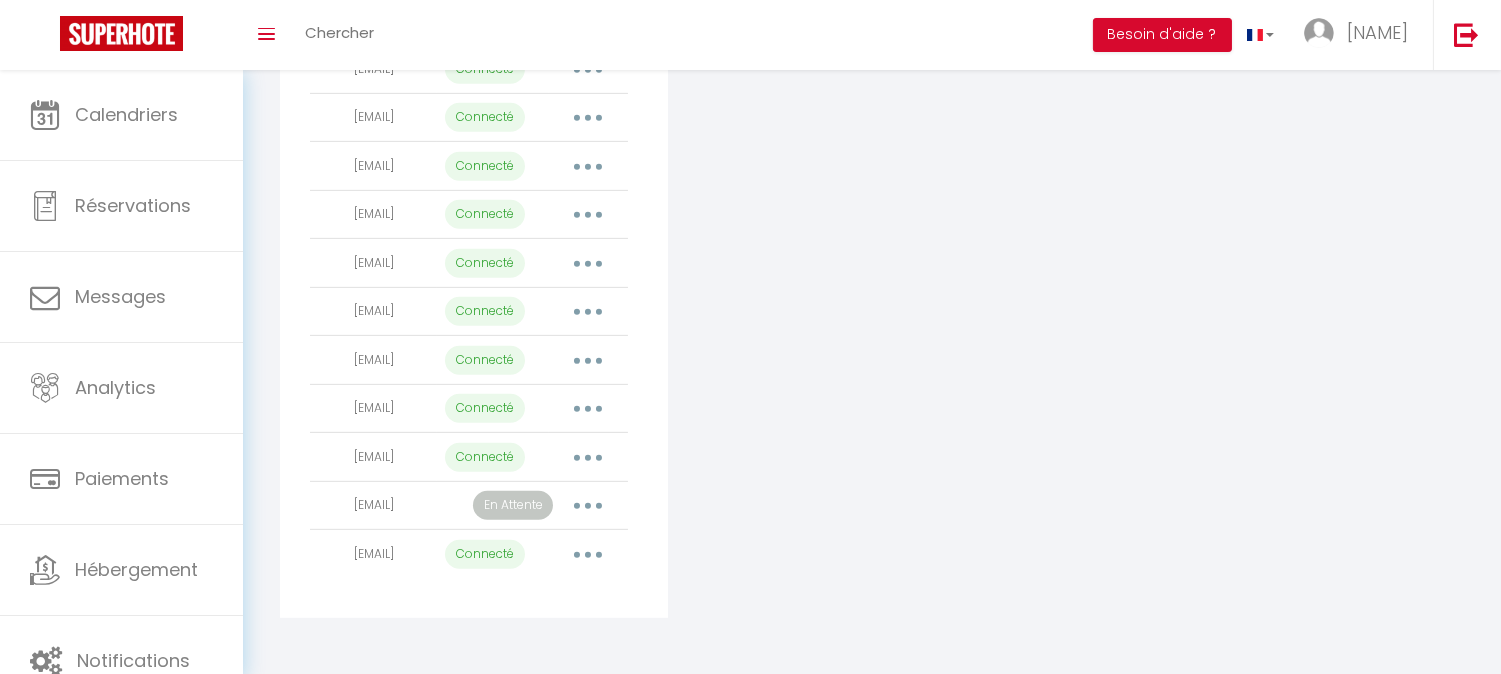 scroll, scrollTop: 1673, scrollLeft: 0, axis: vertical 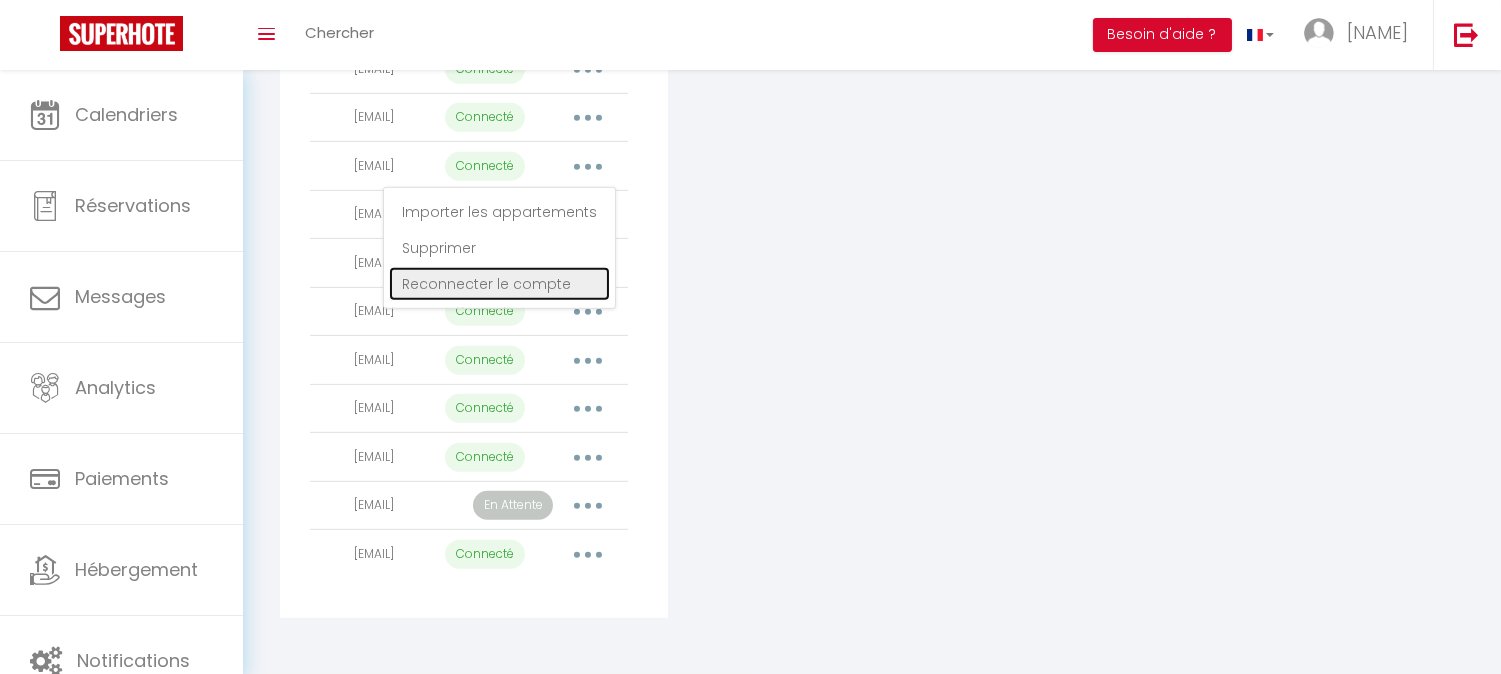 click on "Reconnecter le compte" at bounding box center [499, 284] 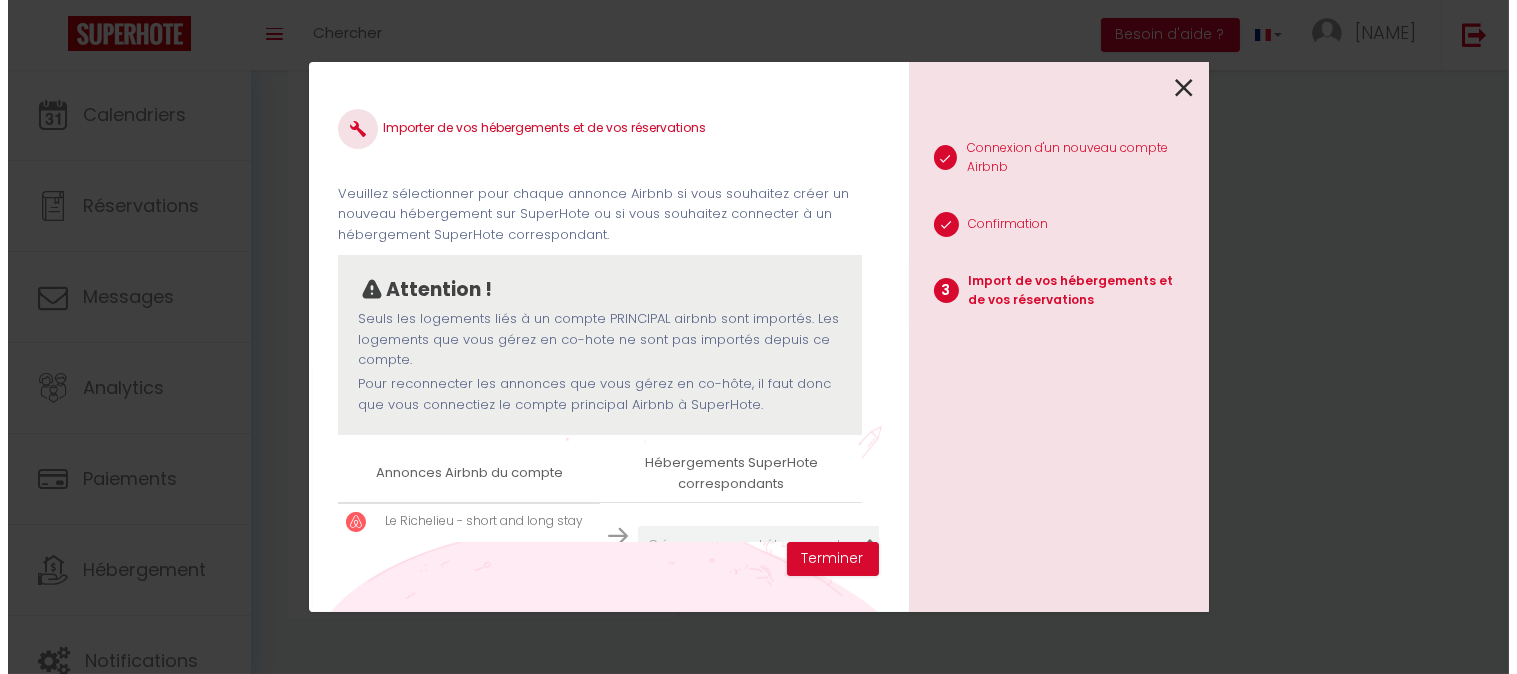 scroll, scrollTop: 1673, scrollLeft: 0, axis: vertical 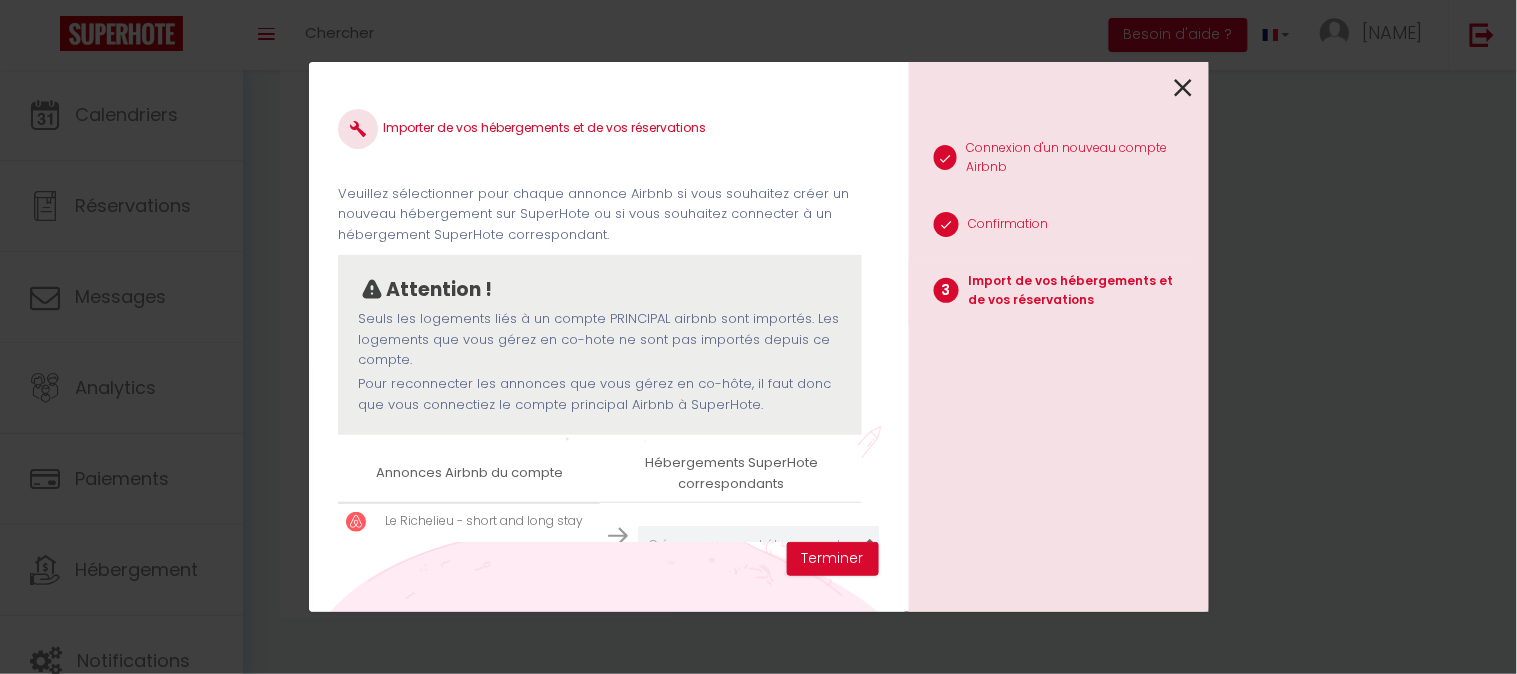 drag, startPoint x: 861, startPoint y: 145, endPoint x: 873, endPoint y: 137, distance: 14.422205 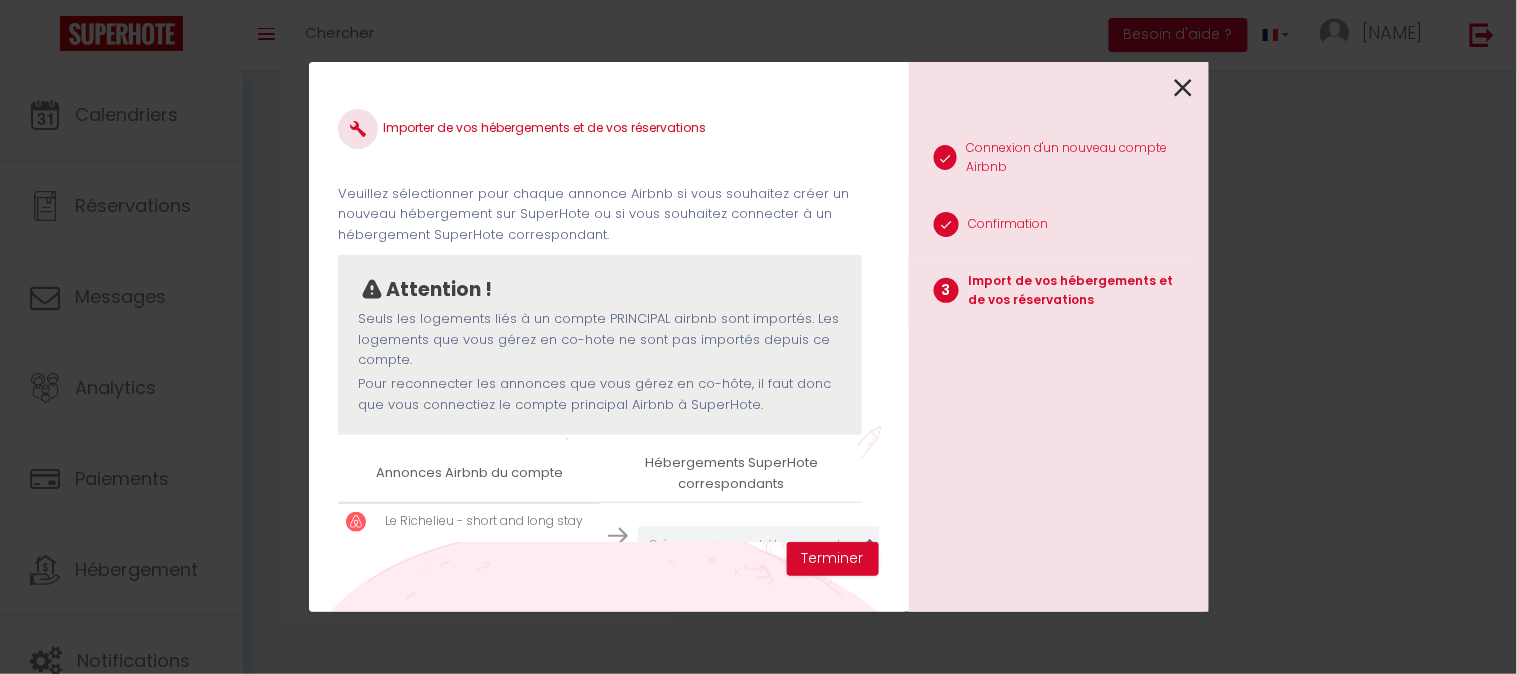 scroll, scrollTop: 528, scrollLeft: 0, axis: vertical 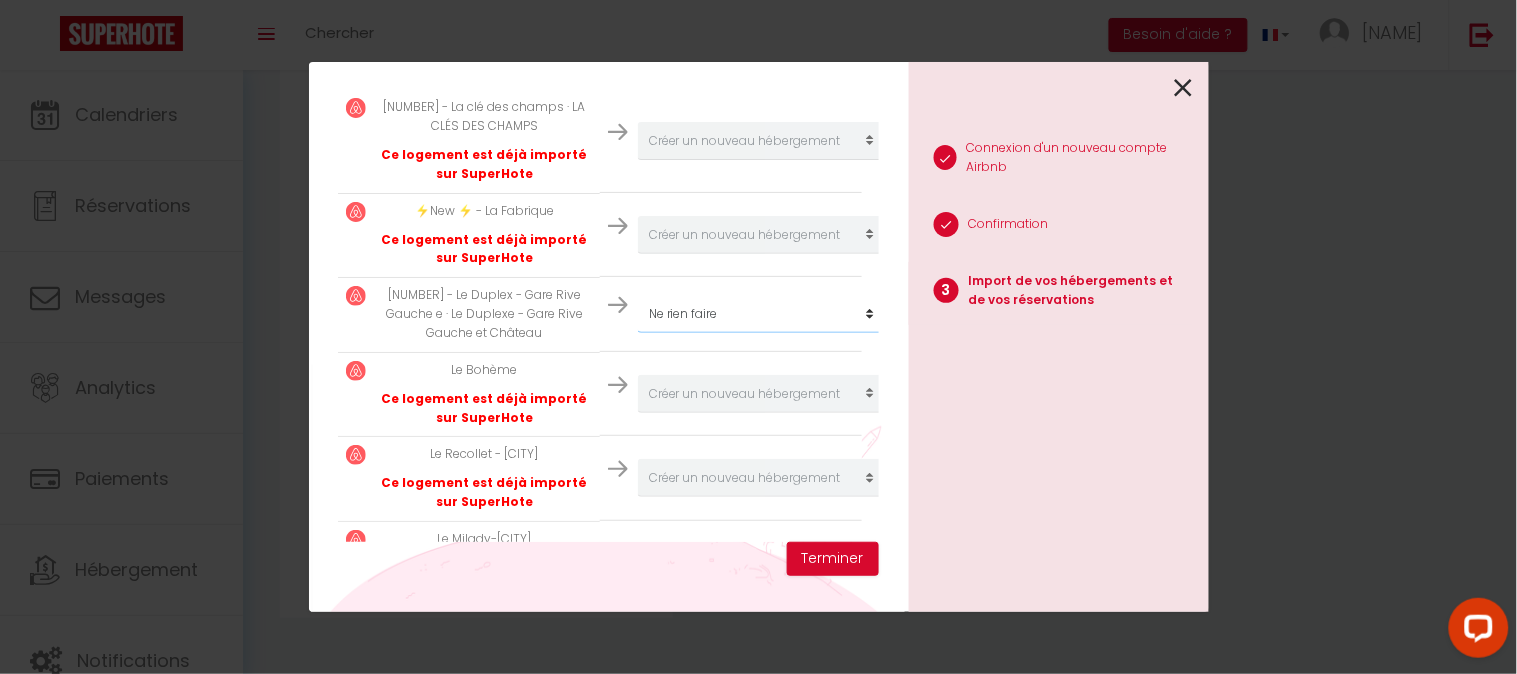 click on "Créer un nouveau hébergement
Ne rien faire
1-L’Alcôve Royale.Appartement d’architecte
3-Le Recollet ⭐️
5-⚡️New ⚡️ - La Fabrique
6-La Clés des Champs
7-Le Black & White
9-Le Duplex - Gare Rive Gauche et Château
11-Le Richelieu - short and long stay" at bounding box center [761, -2508] 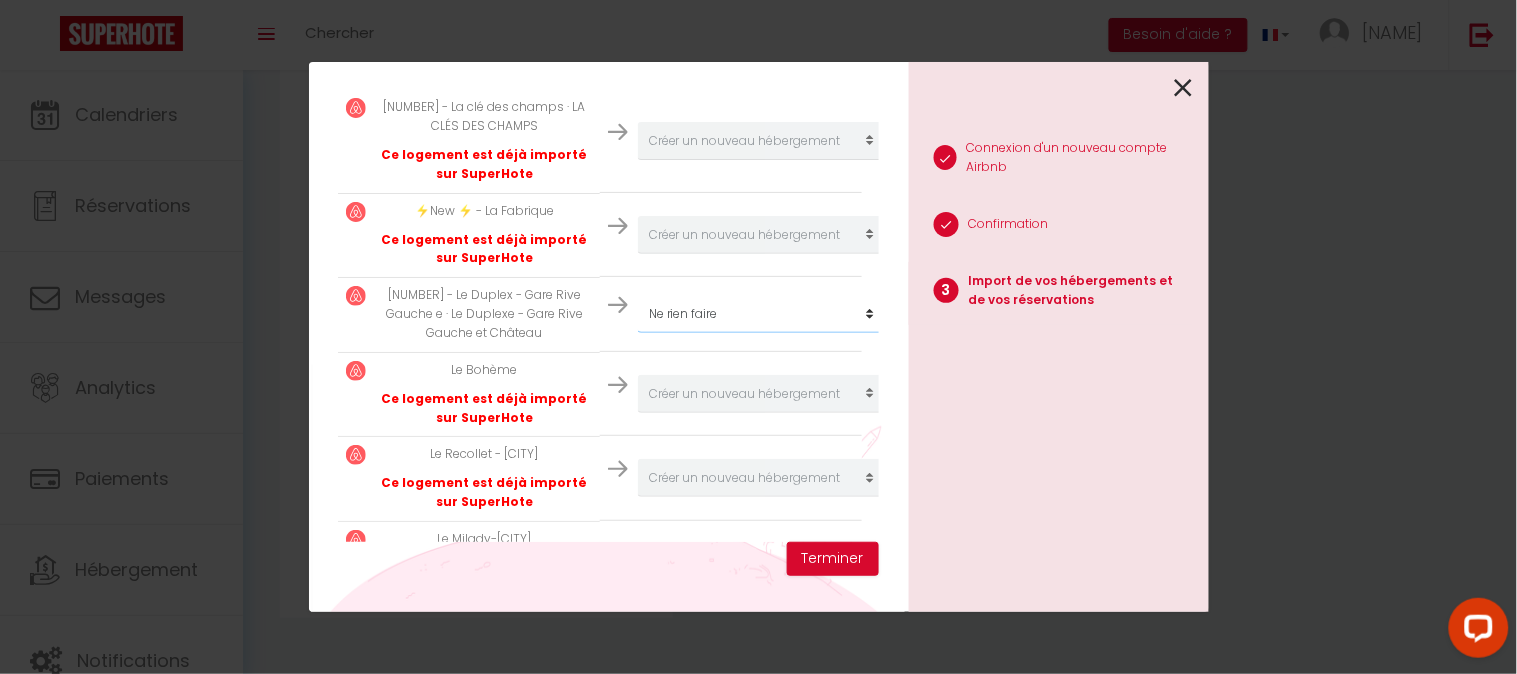 select on "4872" 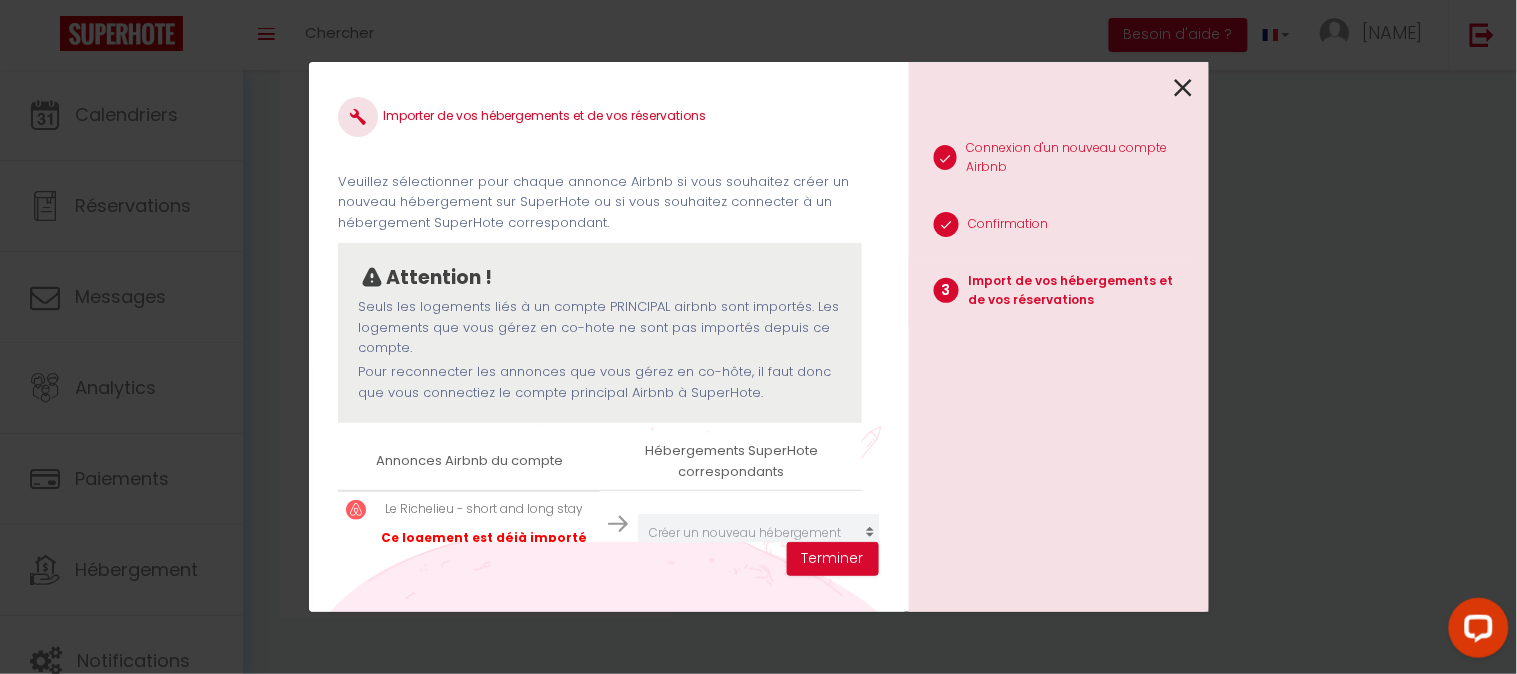 scroll, scrollTop: 0, scrollLeft: 0, axis: both 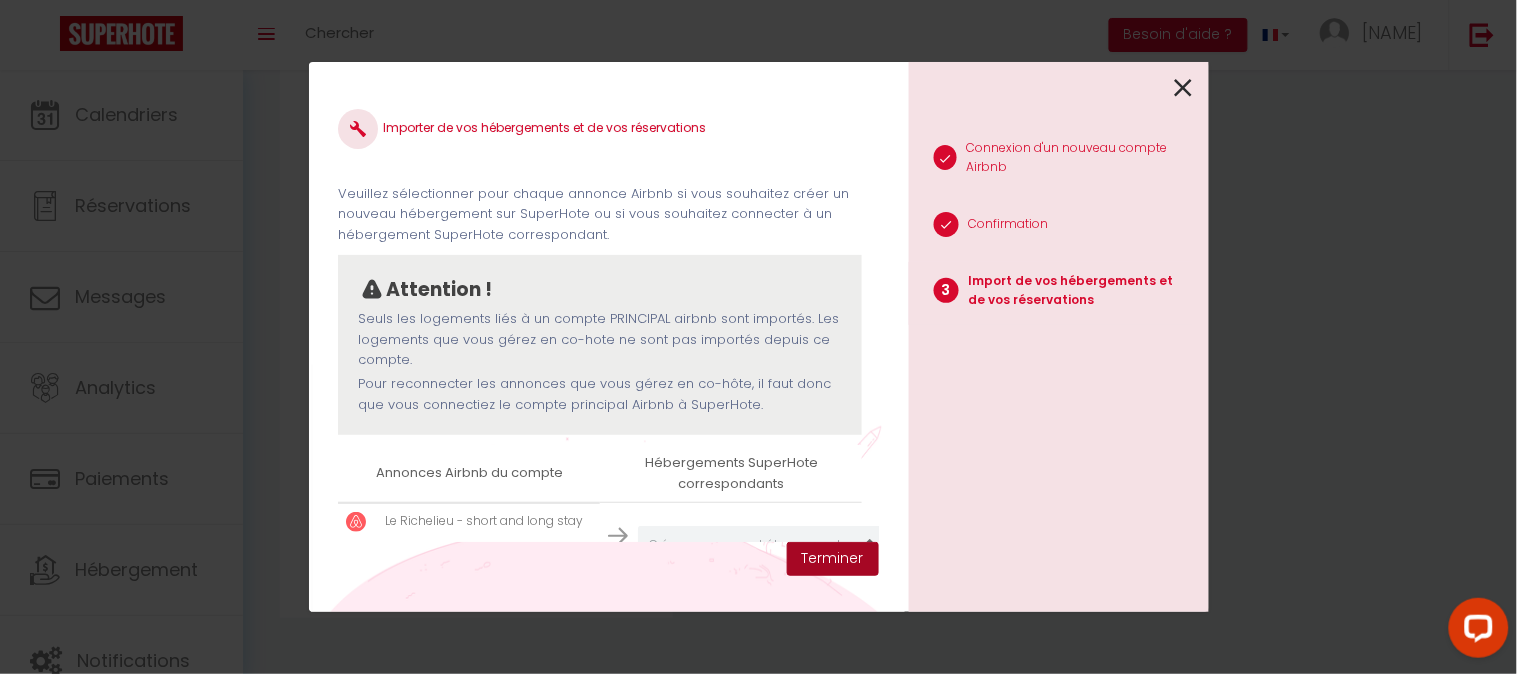 click on "Terminer" at bounding box center [833, 559] 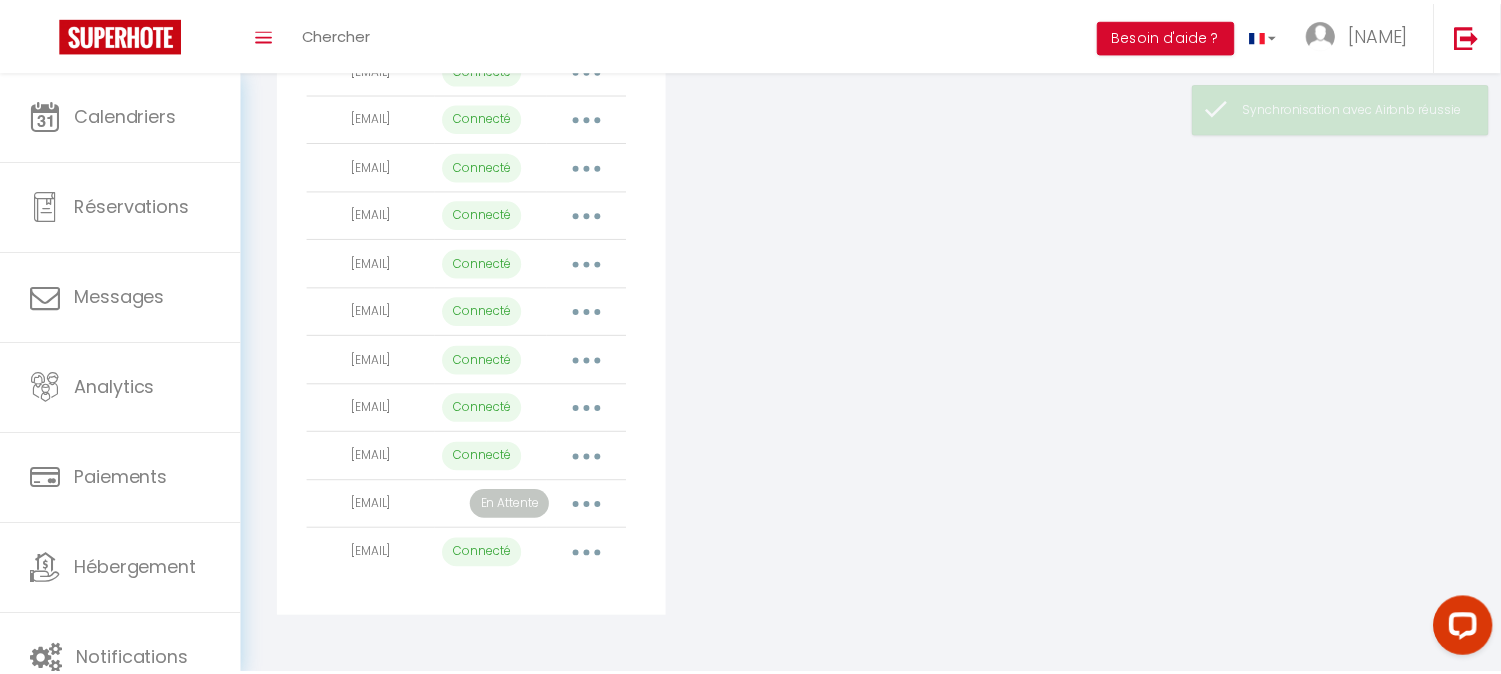 scroll, scrollTop: 1692, scrollLeft: 0, axis: vertical 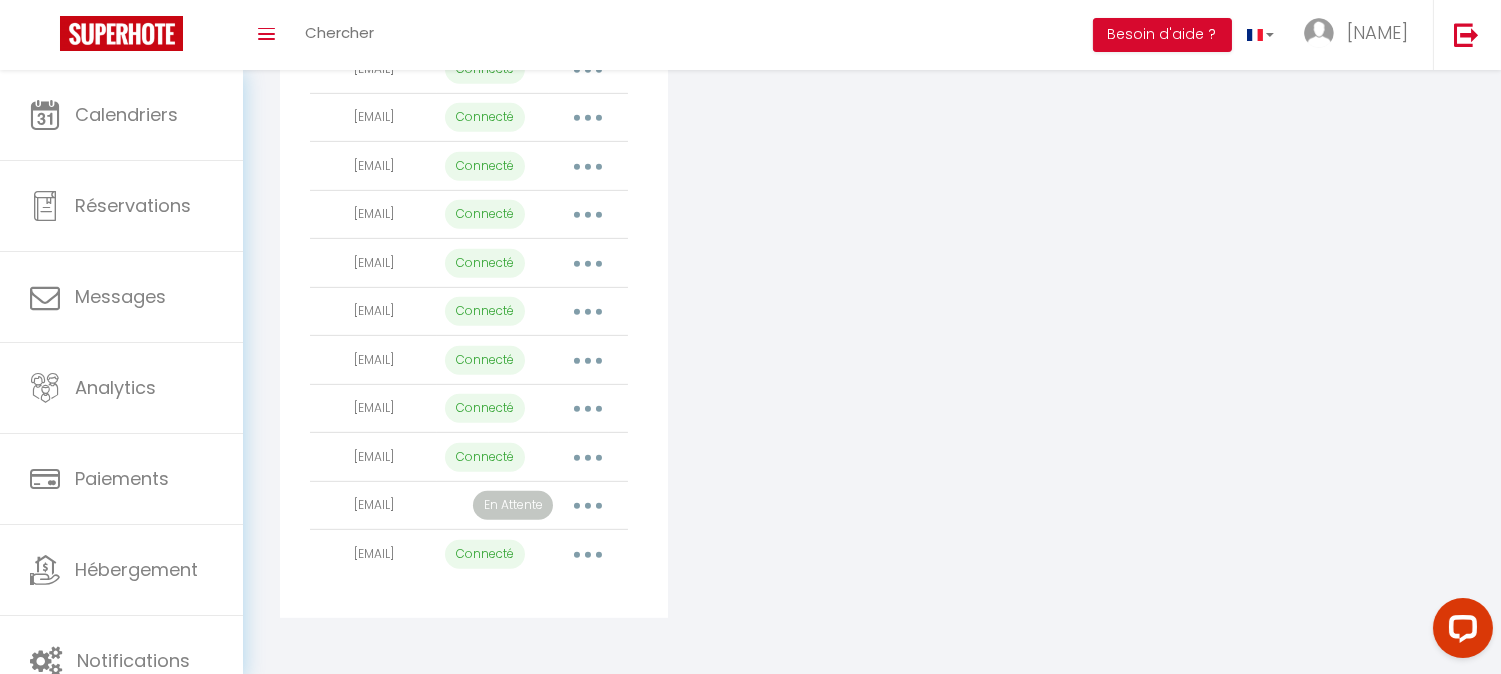 click at bounding box center (588, 506) 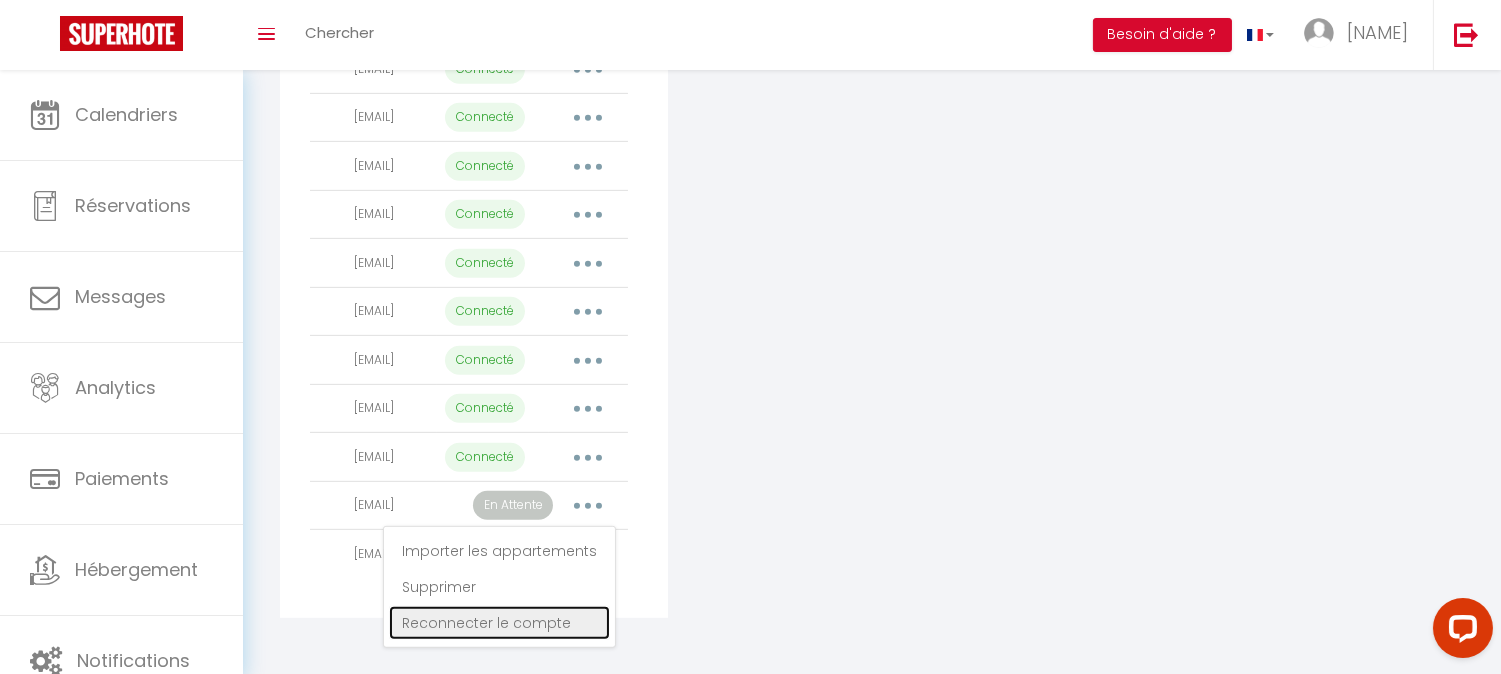 click on "Reconnecter le compte" at bounding box center (499, 623) 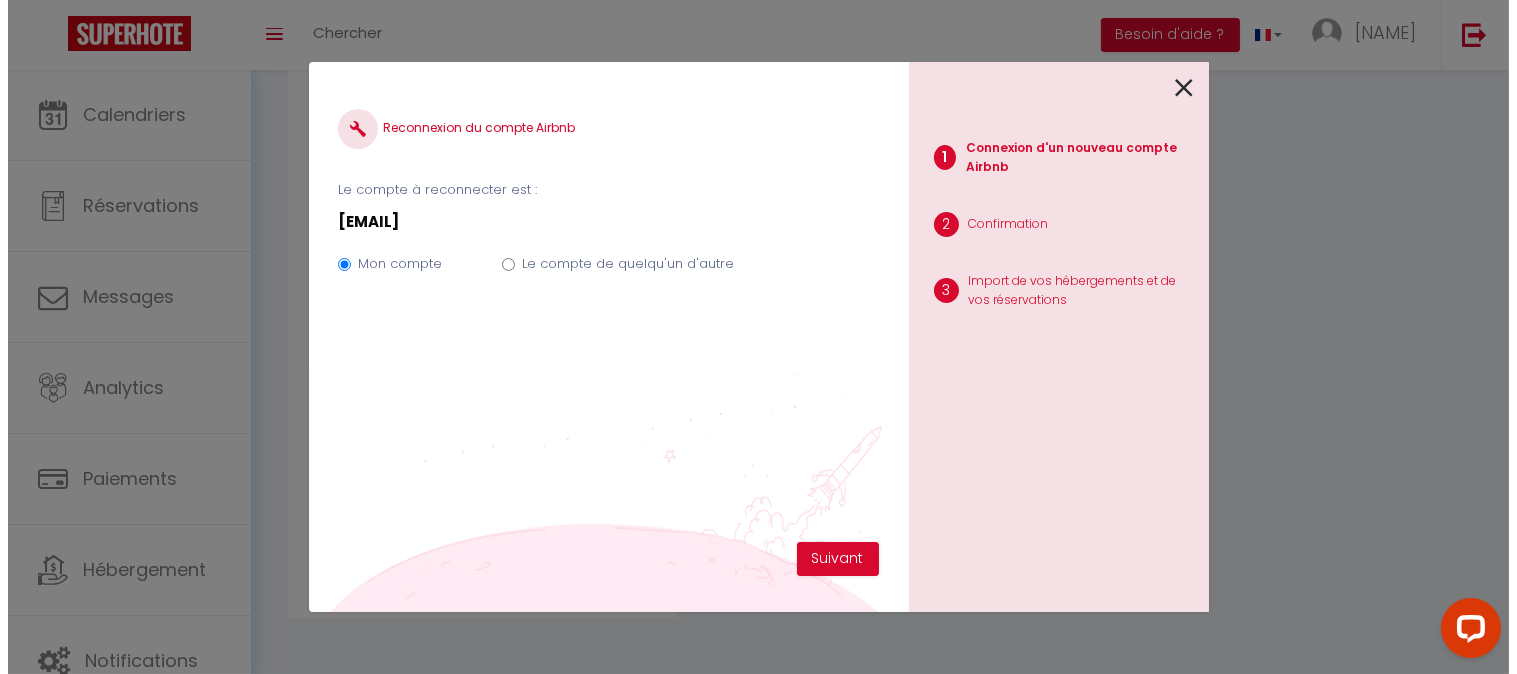 scroll, scrollTop: 1956, scrollLeft: 0, axis: vertical 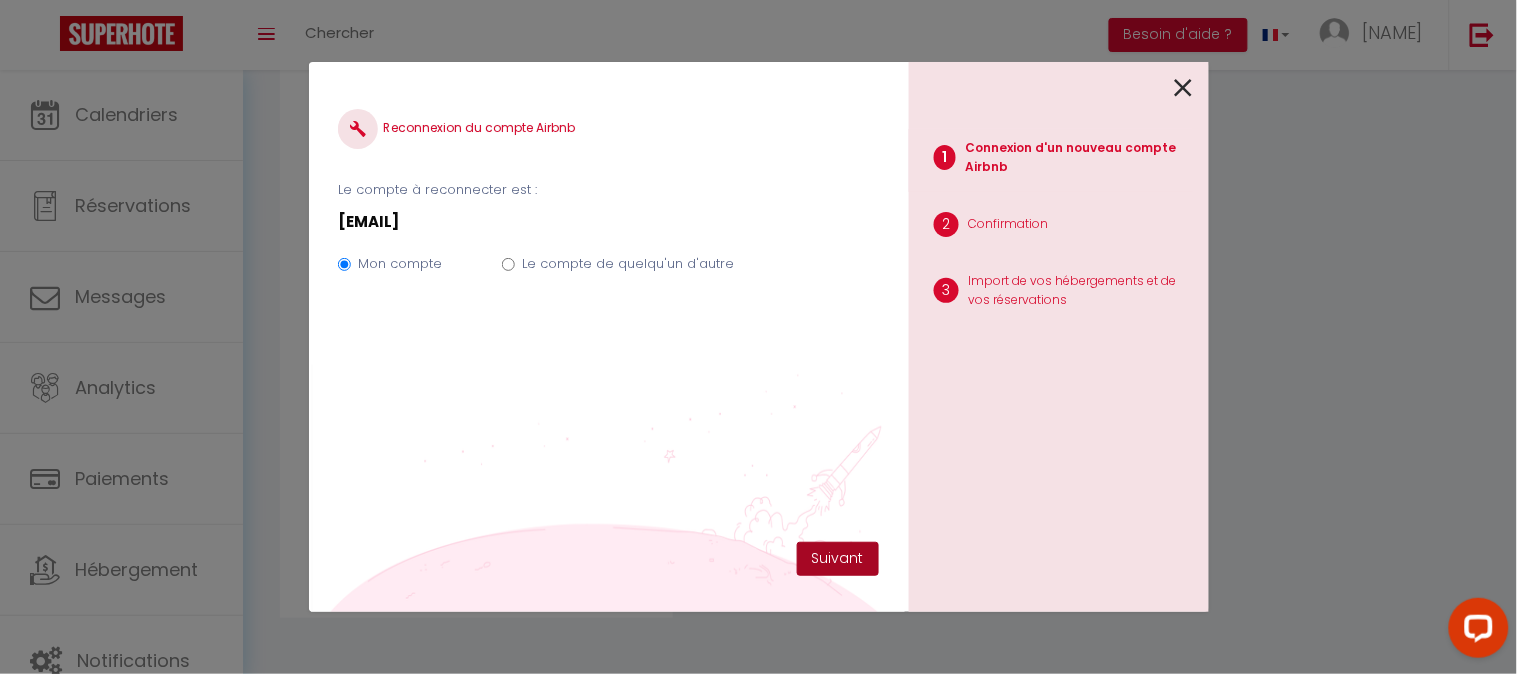 click on "Suivant" at bounding box center (838, 559) 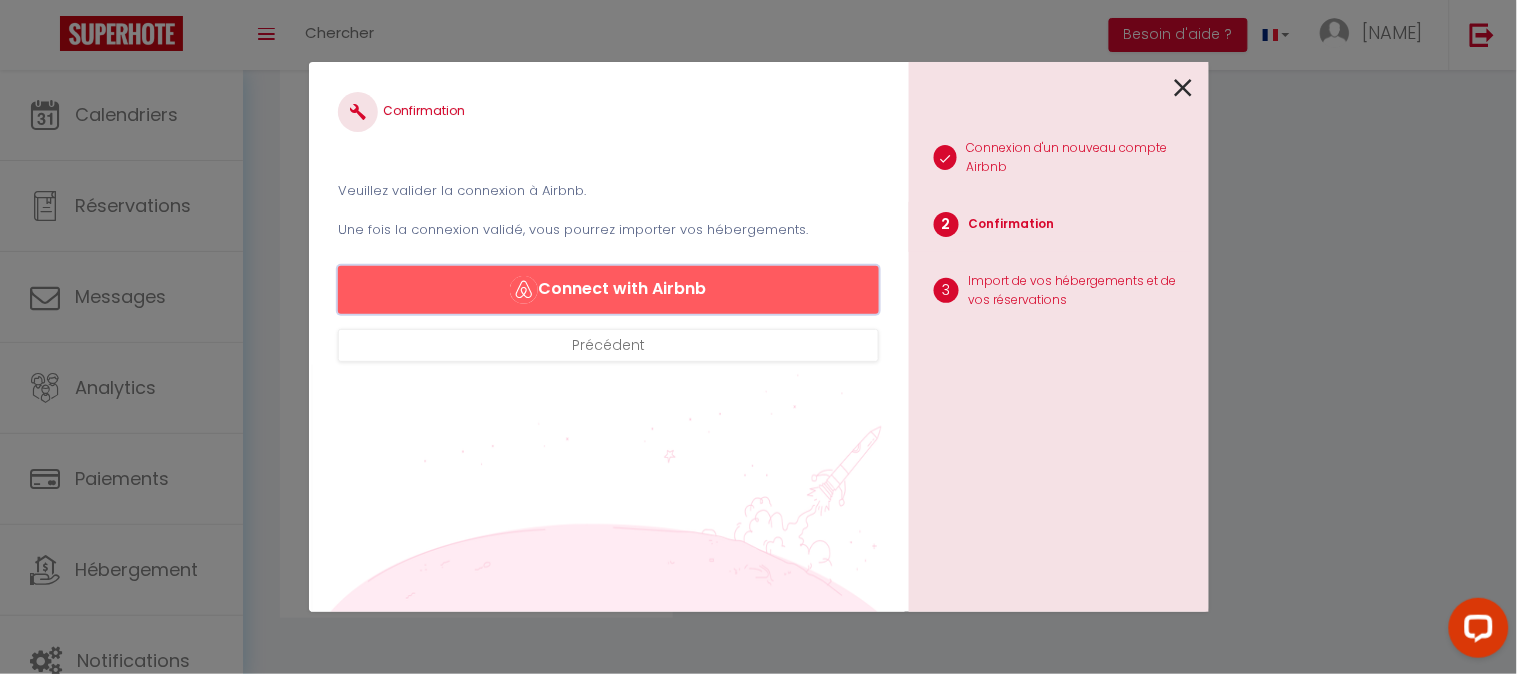 click on "Connect with Airbnb" at bounding box center (608, 290) 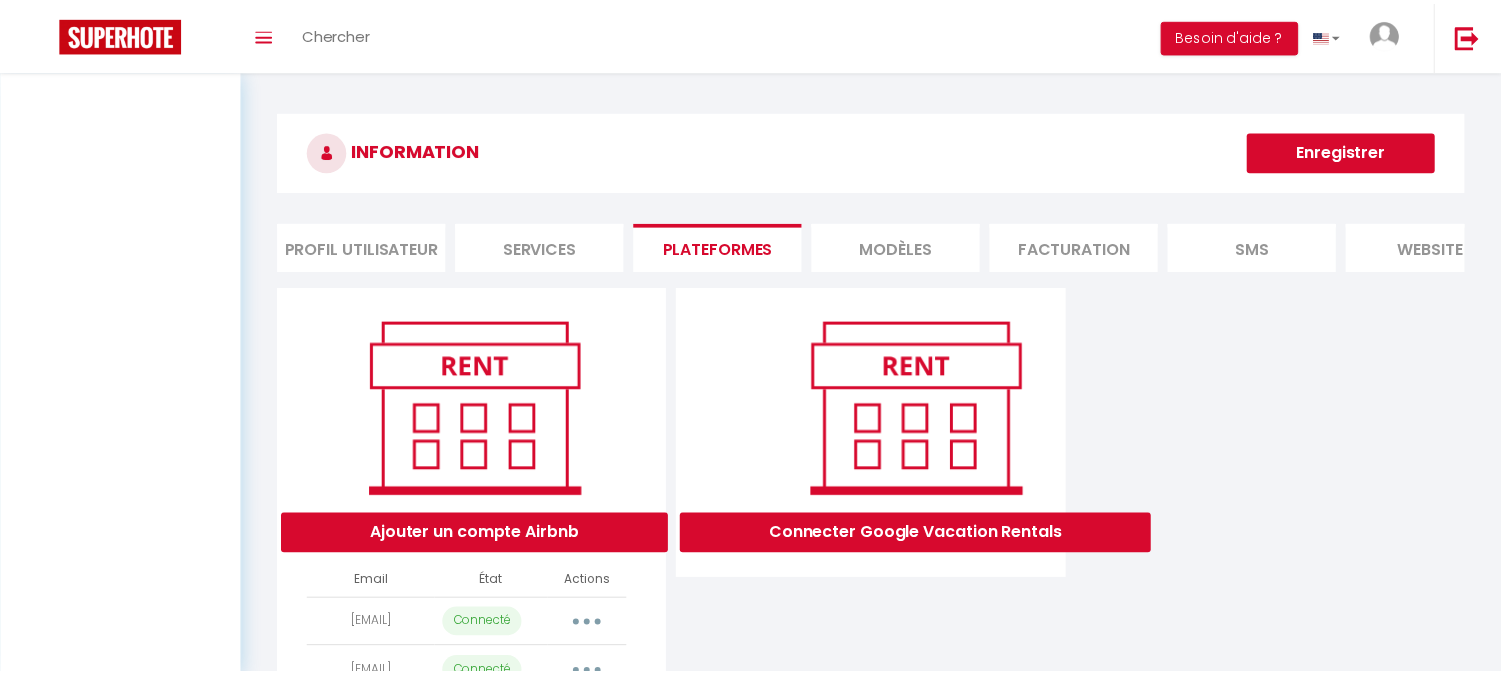 scroll, scrollTop: 0, scrollLeft: 0, axis: both 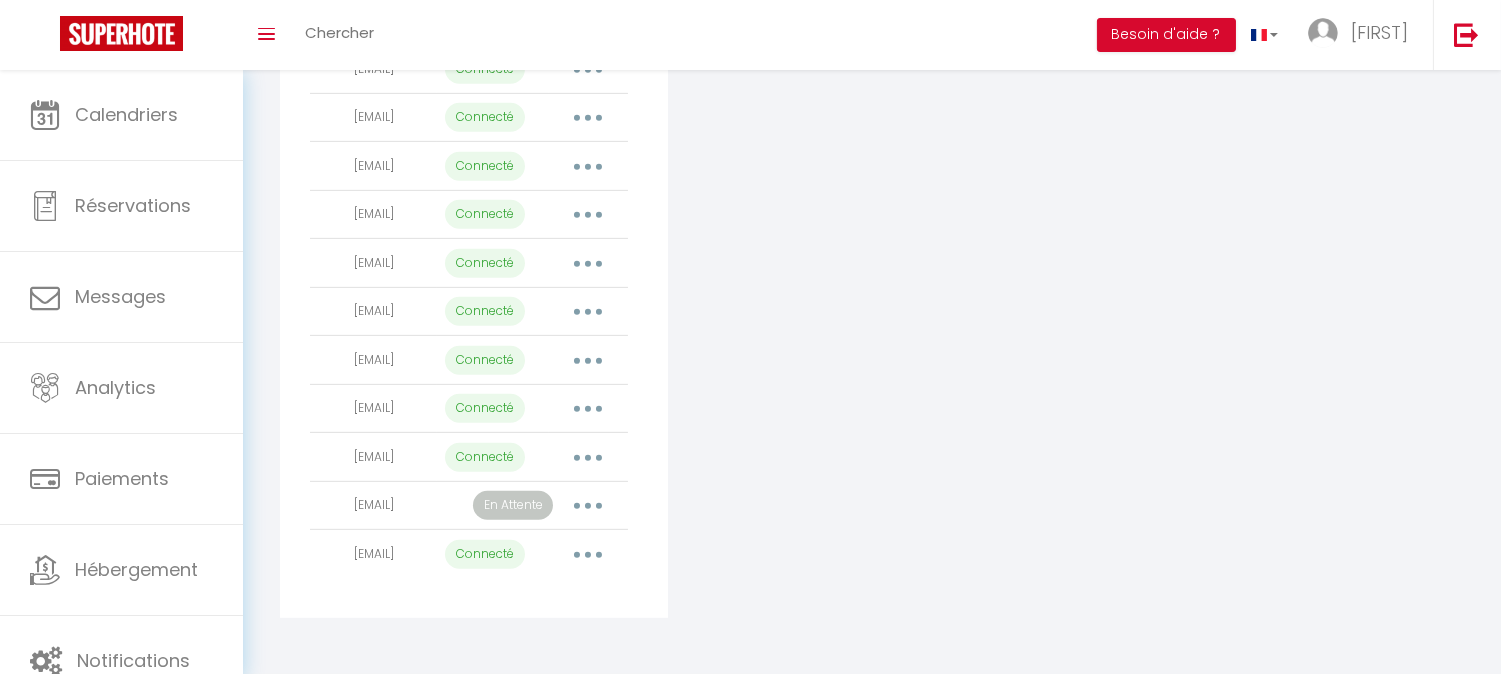 click at bounding box center [588, 506] 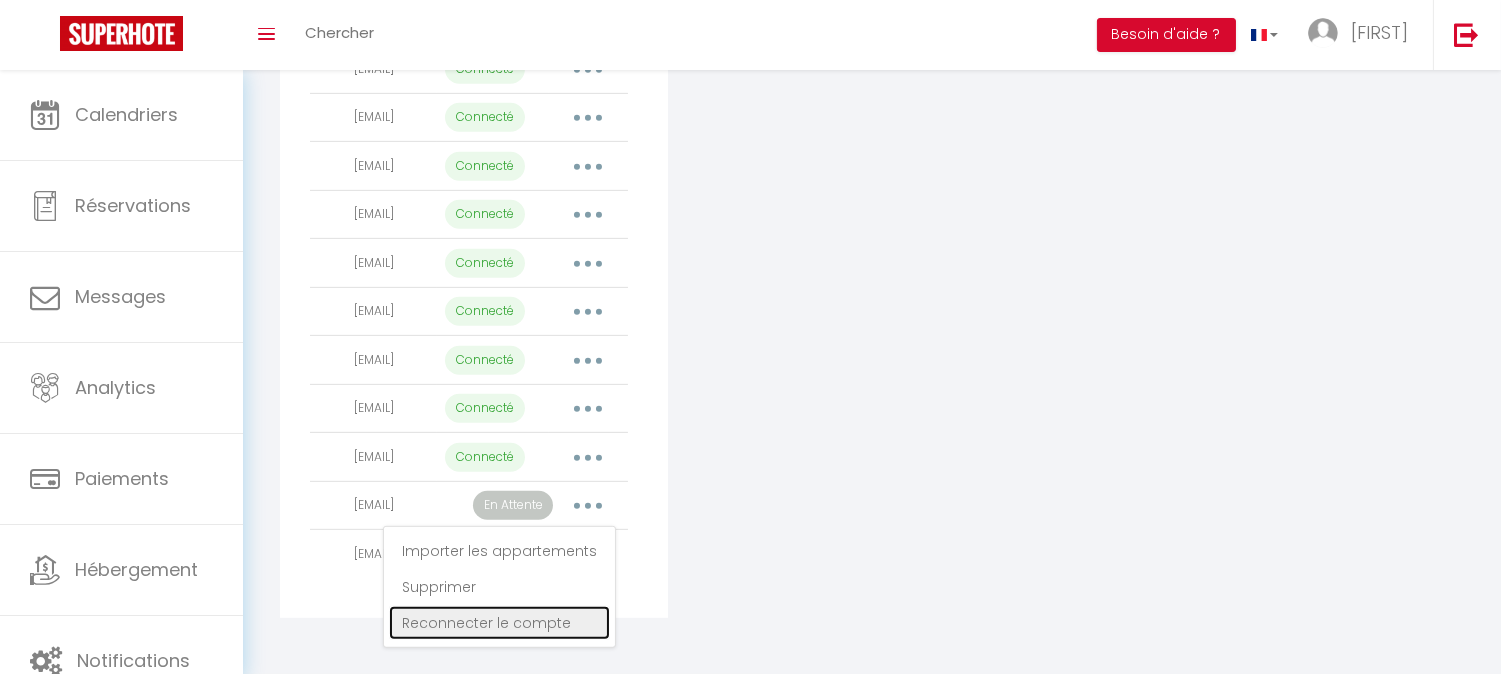 click on "Reconnecter le compte" at bounding box center [499, 623] 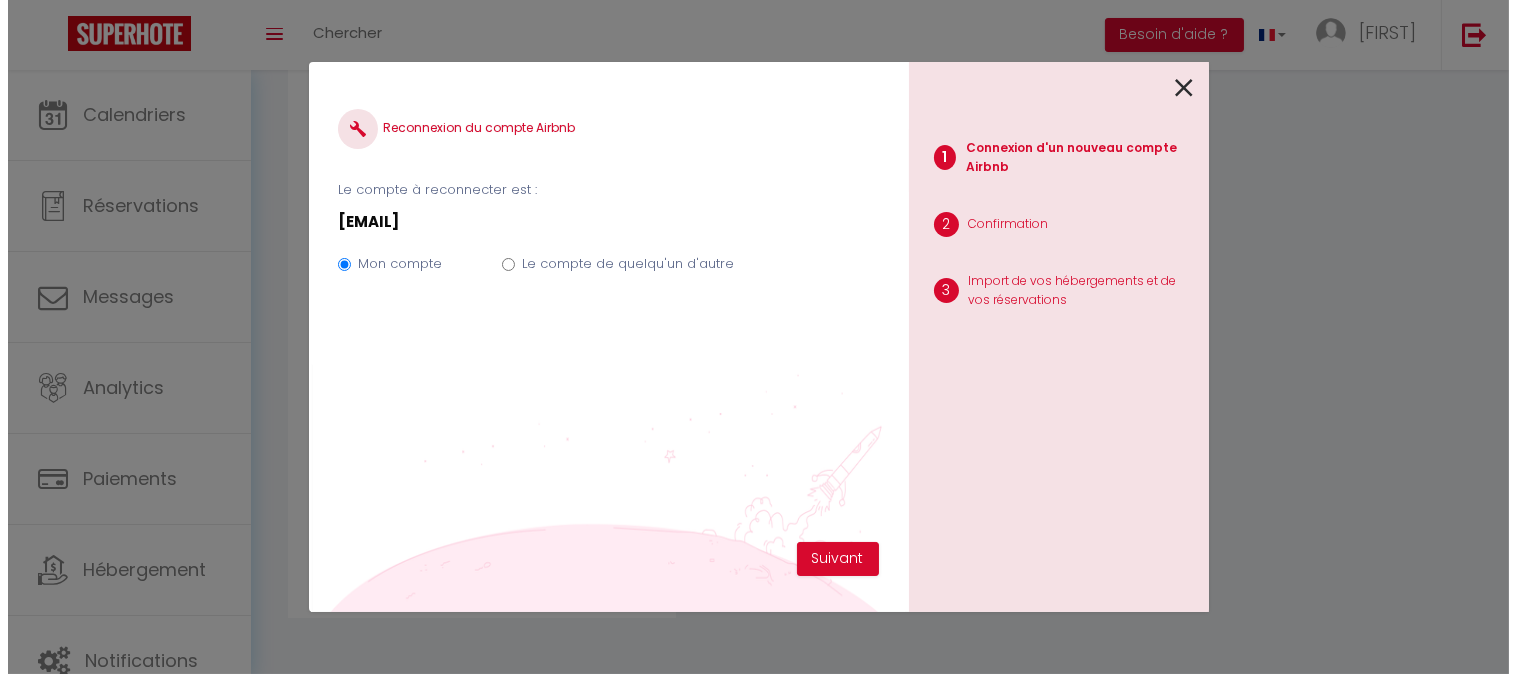 scroll, scrollTop: 1956, scrollLeft: 0, axis: vertical 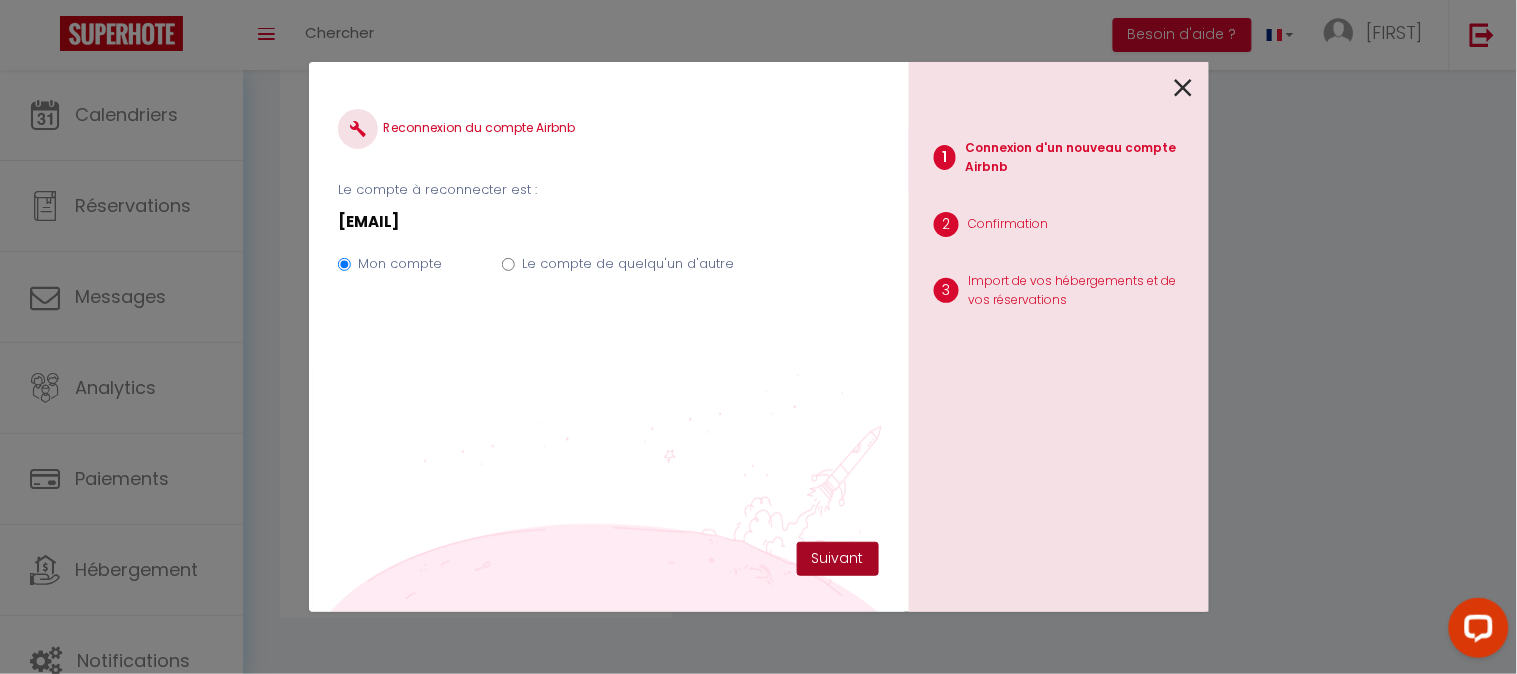 click on "Suivant" at bounding box center [838, 559] 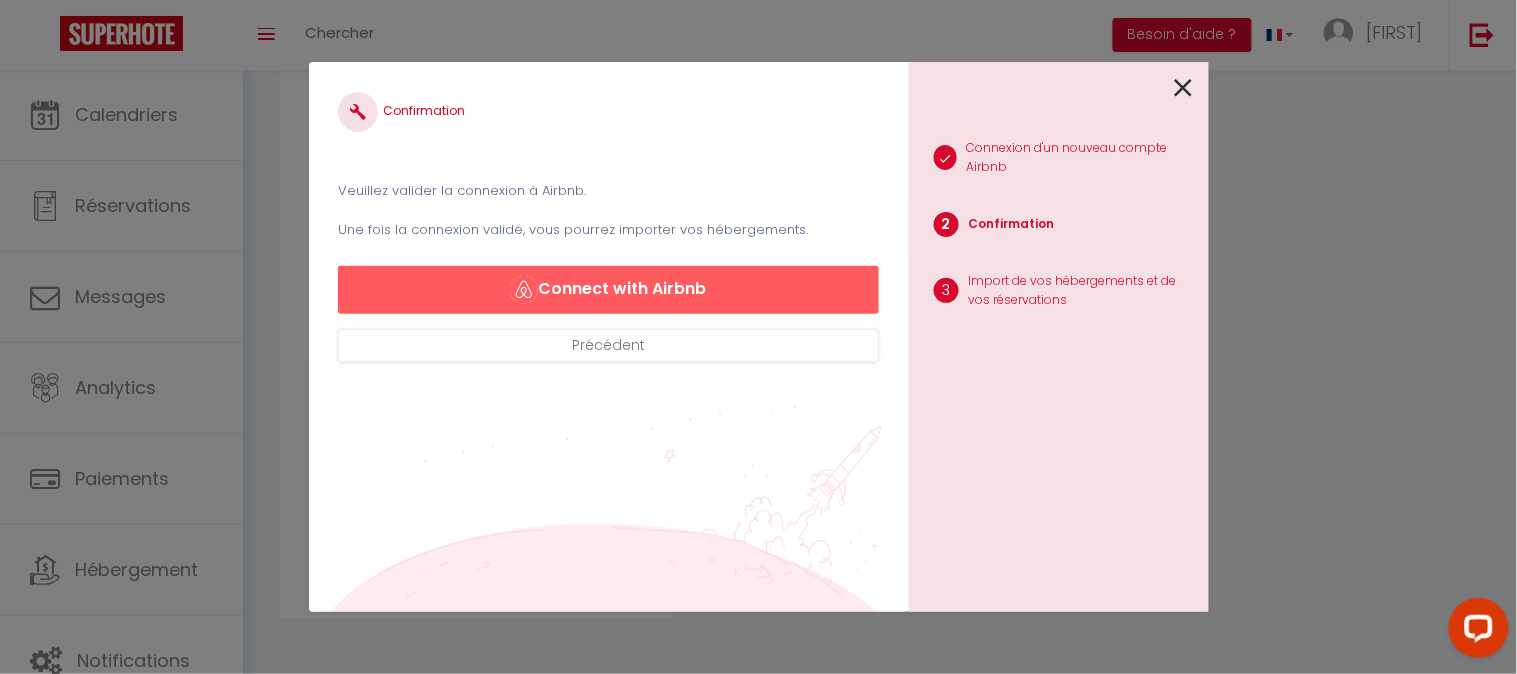 select on "[NUMBER]" 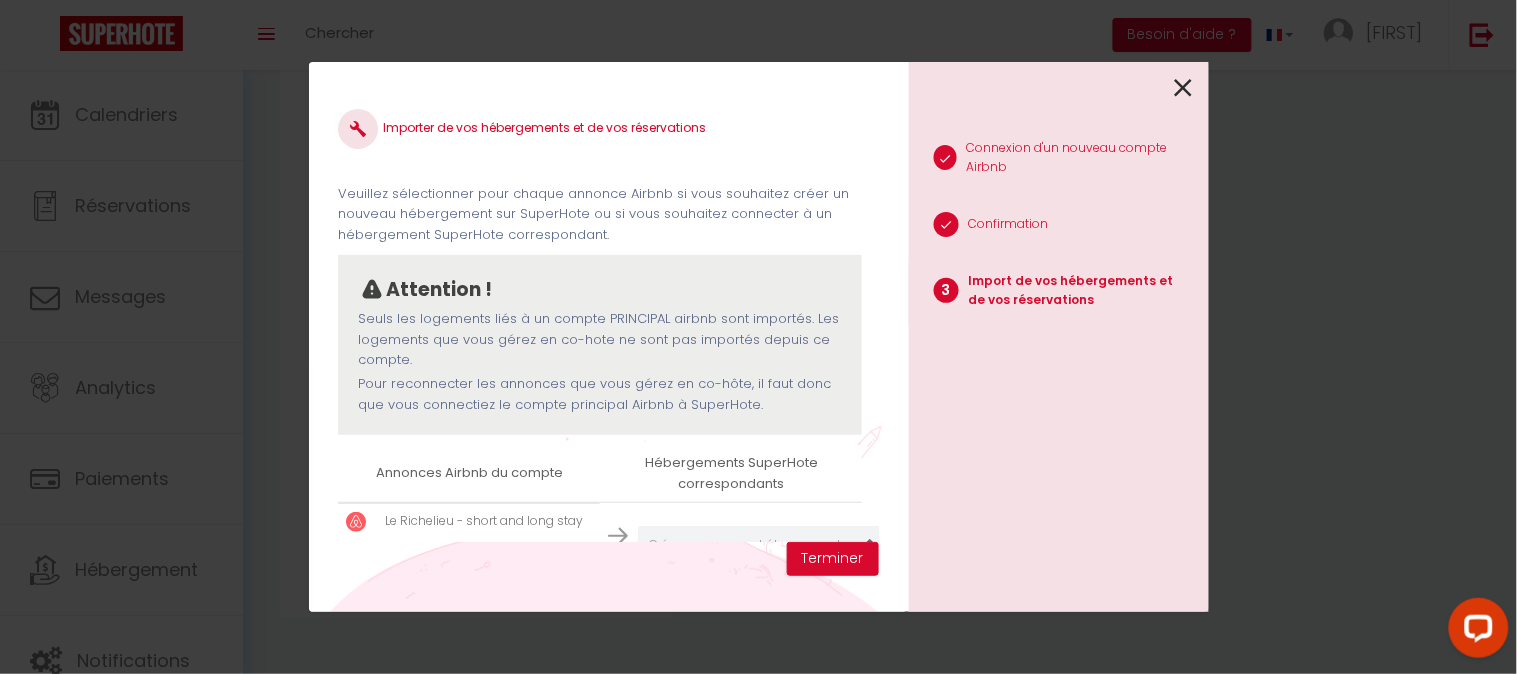 scroll, scrollTop: 378, scrollLeft: 0, axis: vertical 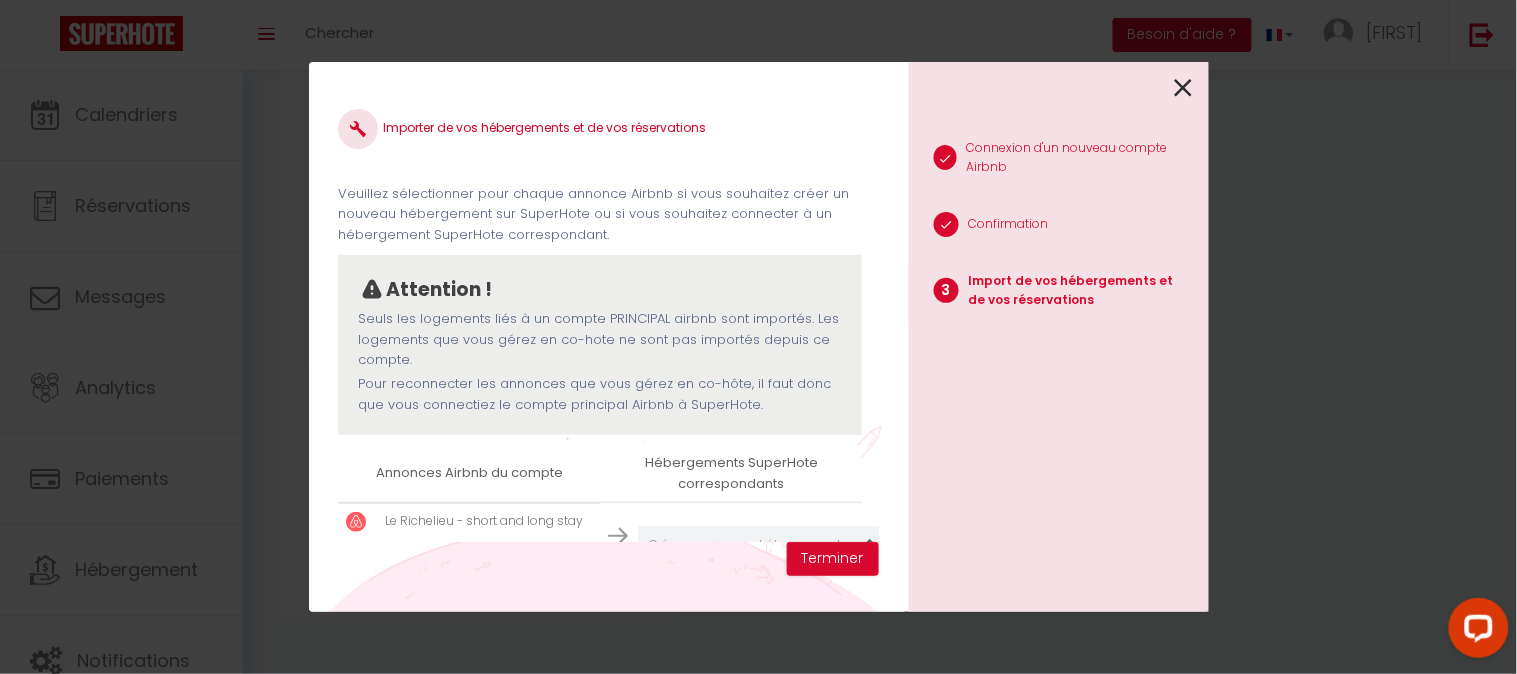 click at bounding box center [1184, 88] 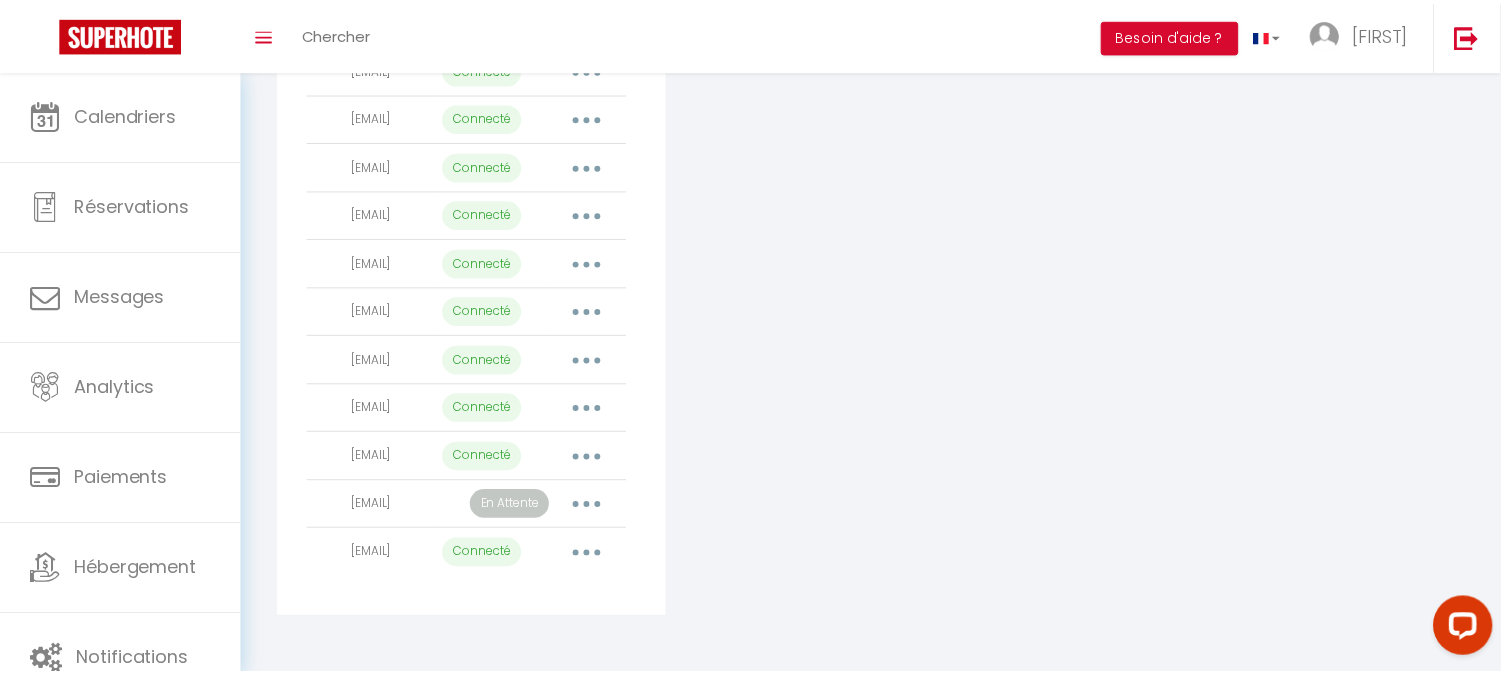 scroll, scrollTop: 1975, scrollLeft: 0, axis: vertical 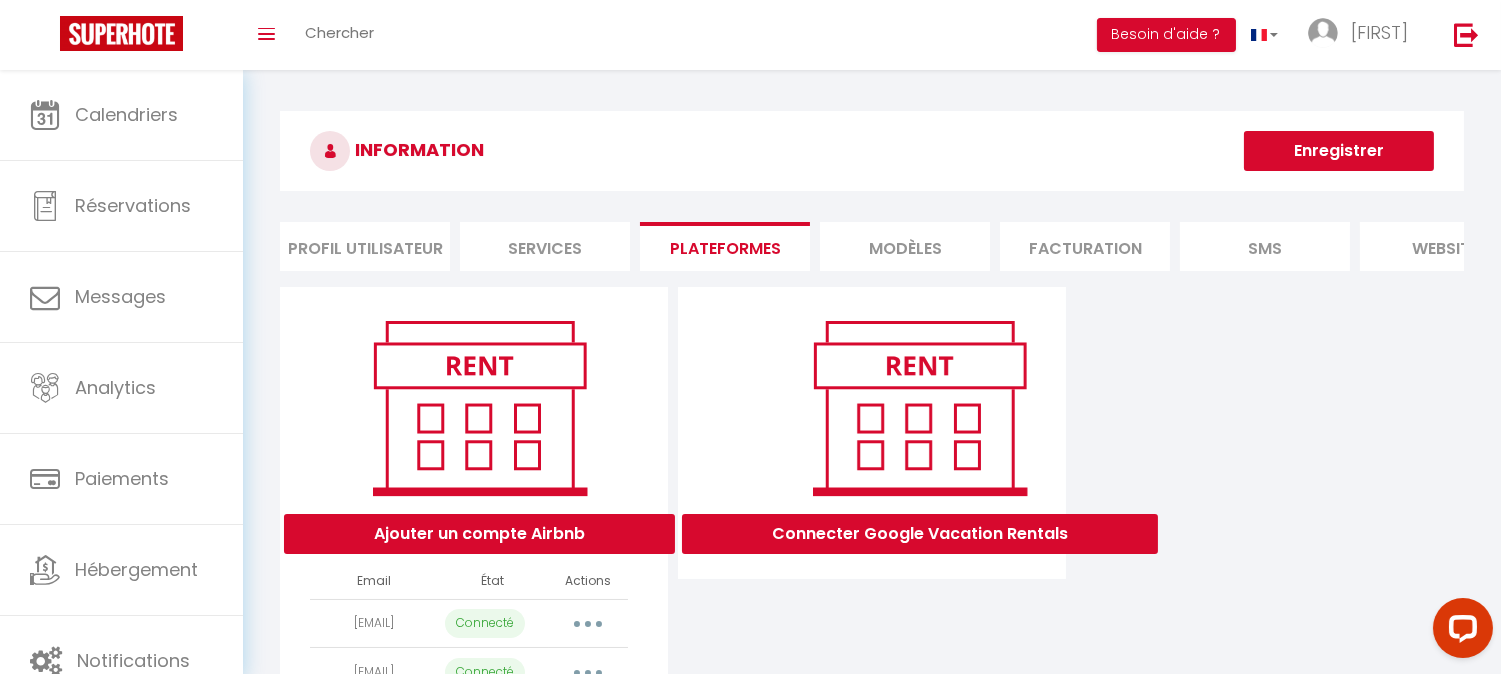 click on "MODÈLES" at bounding box center [905, 246] 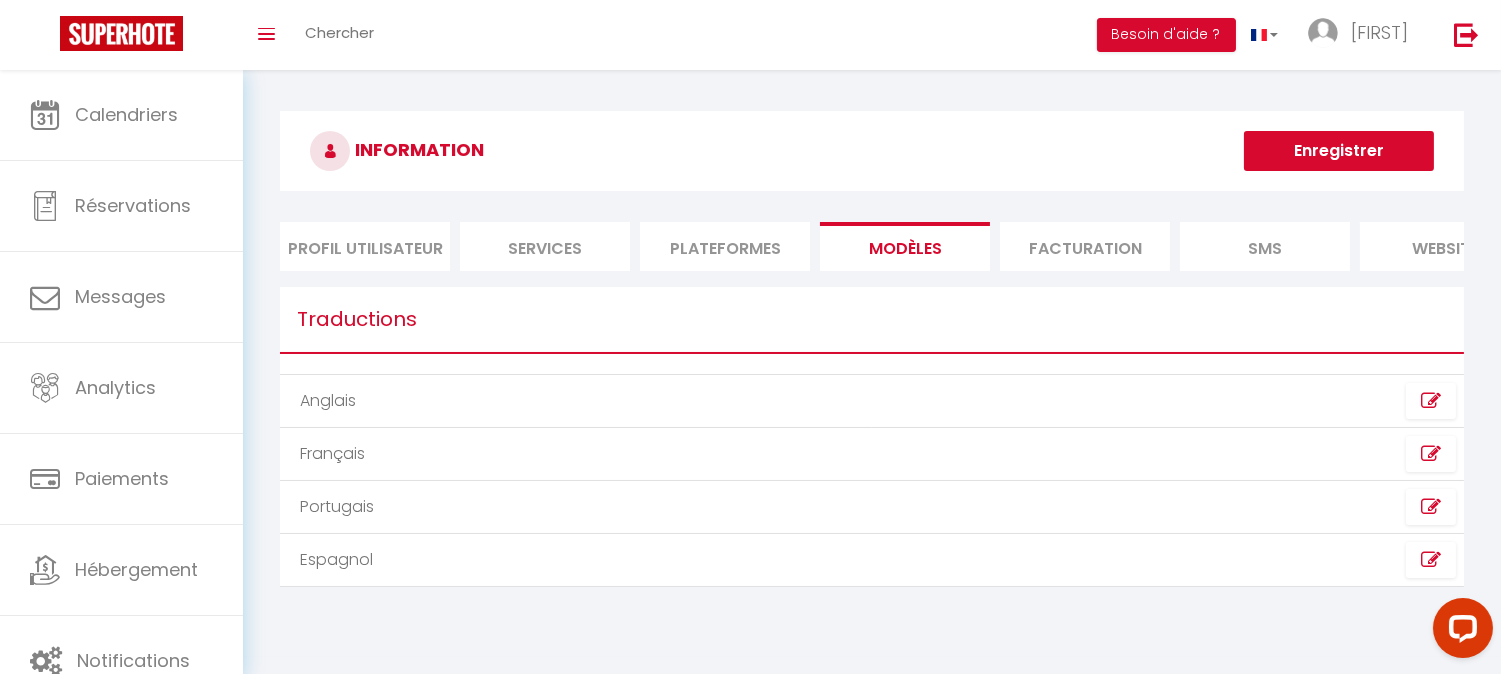 scroll, scrollTop: 28, scrollLeft: 0, axis: vertical 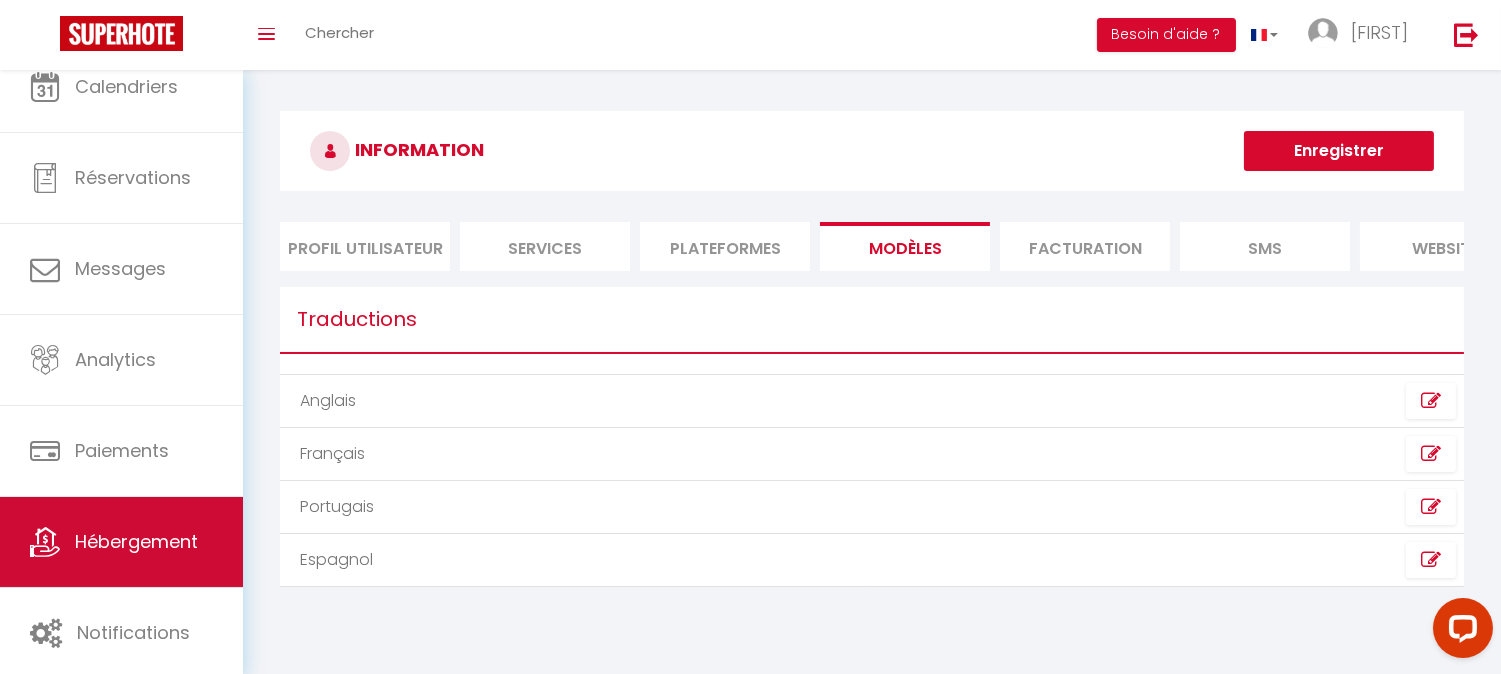 click on "Hébergement" at bounding box center (121, 542) 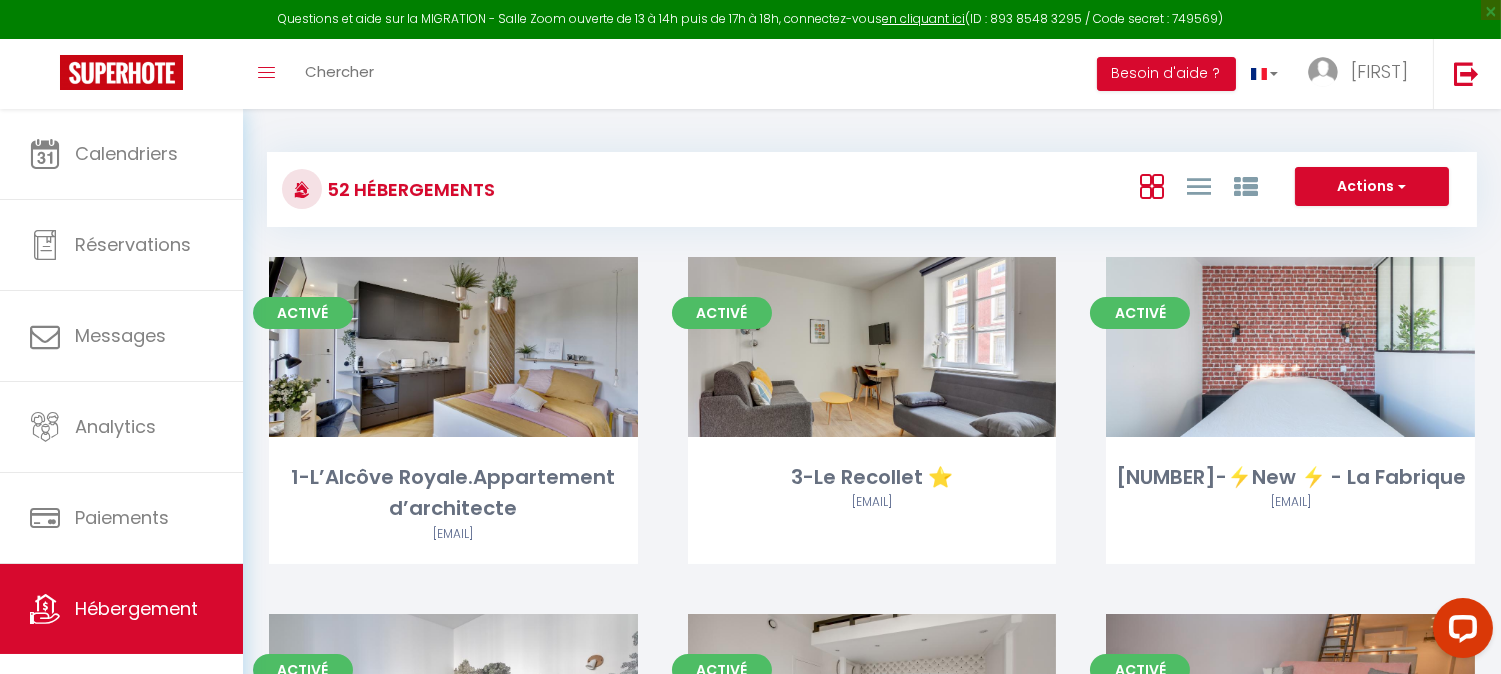 scroll, scrollTop: 590, scrollLeft: 0, axis: vertical 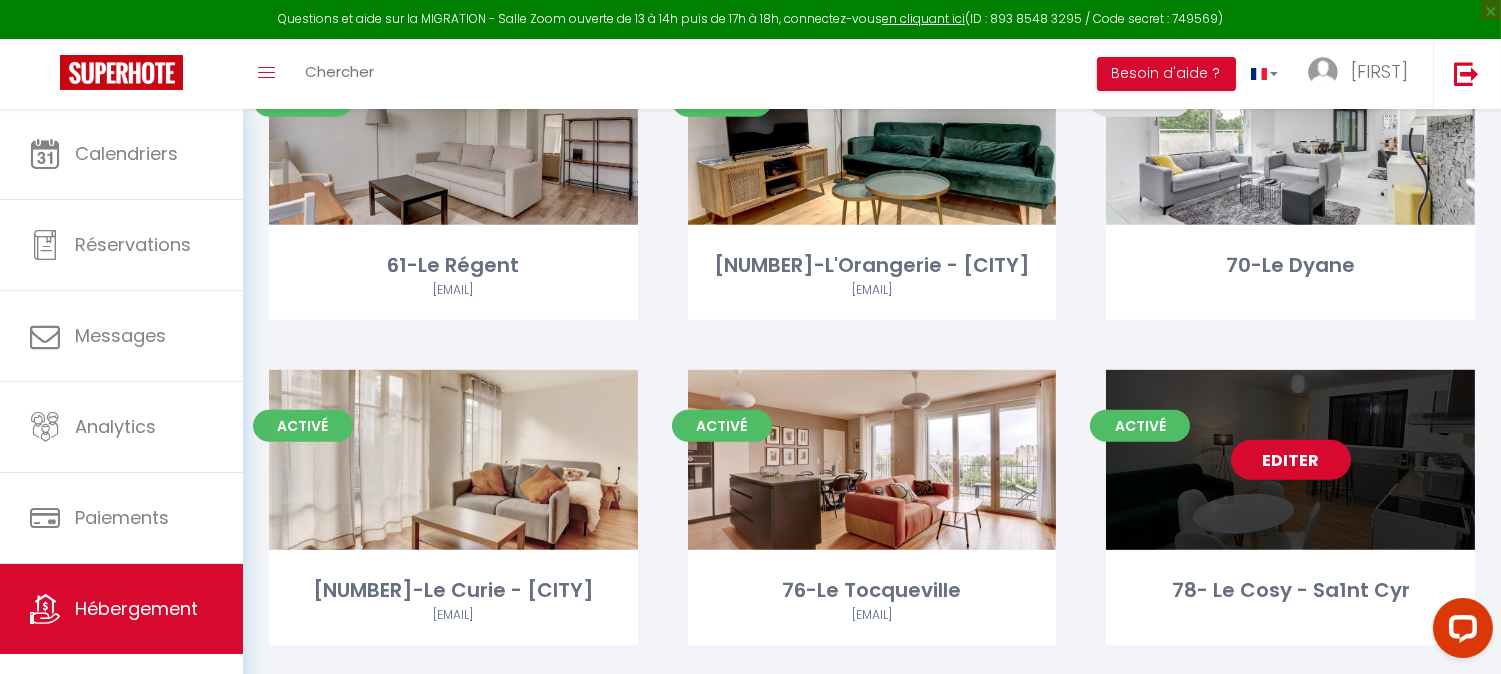 click on "Editer" at bounding box center (1291, 460) 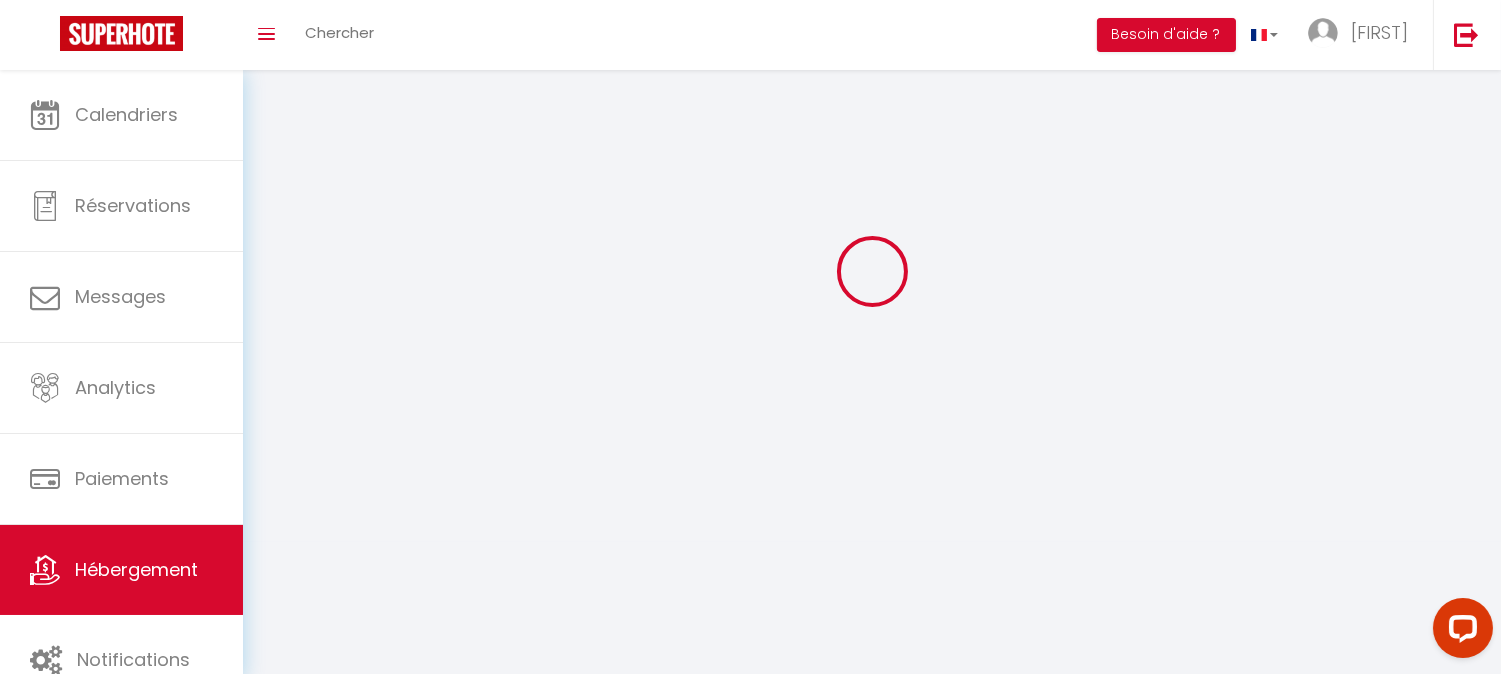 scroll, scrollTop: 0, scrollLeft: 0, axis: both 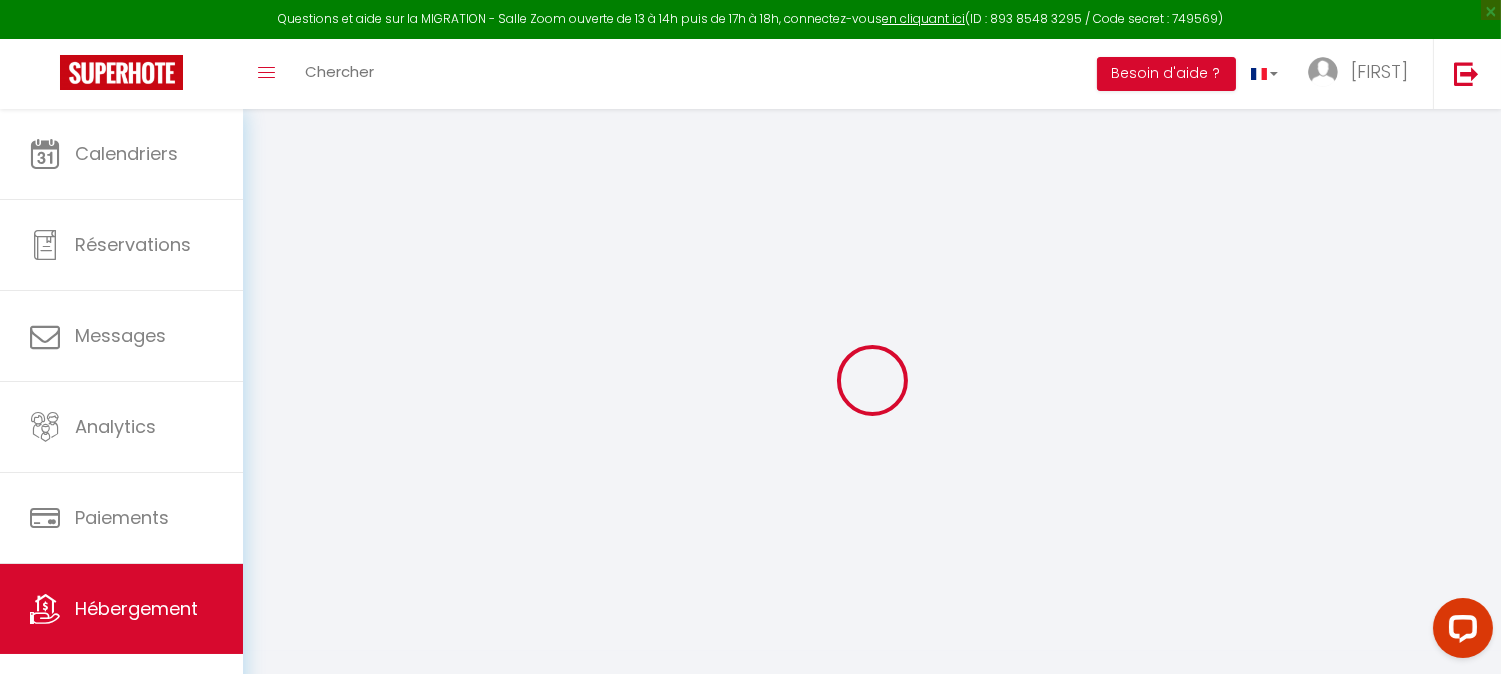 select 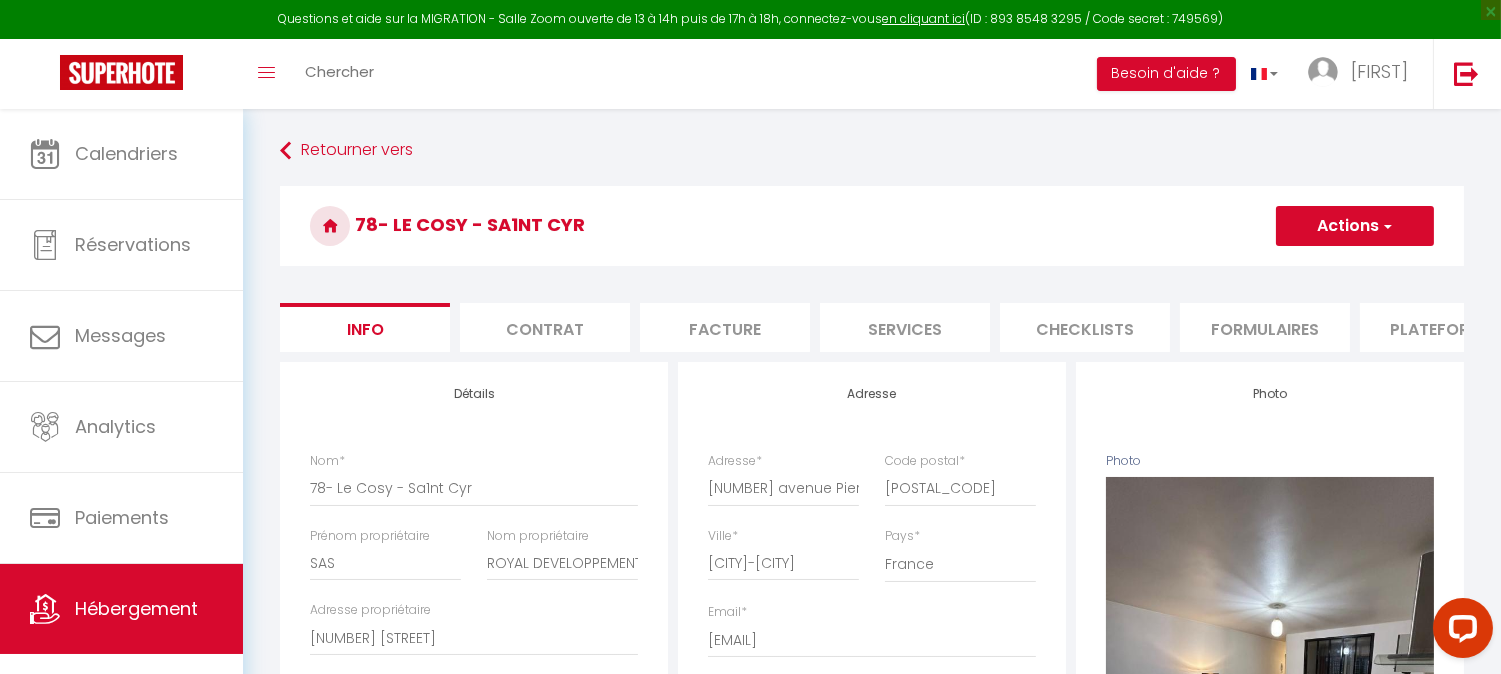 scroll, scrollTop: 590, scrollLeft: 0, axis: vertical 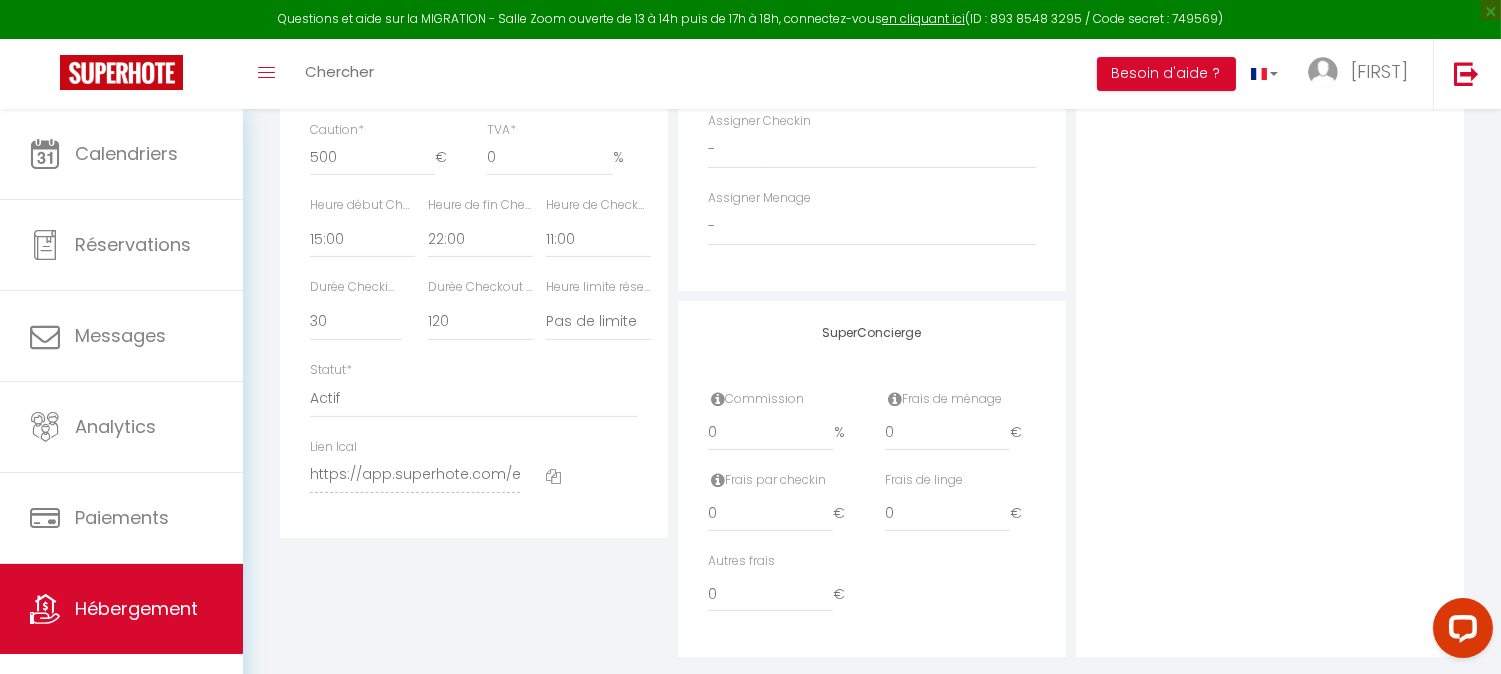 click at bounding box center [553, 476] 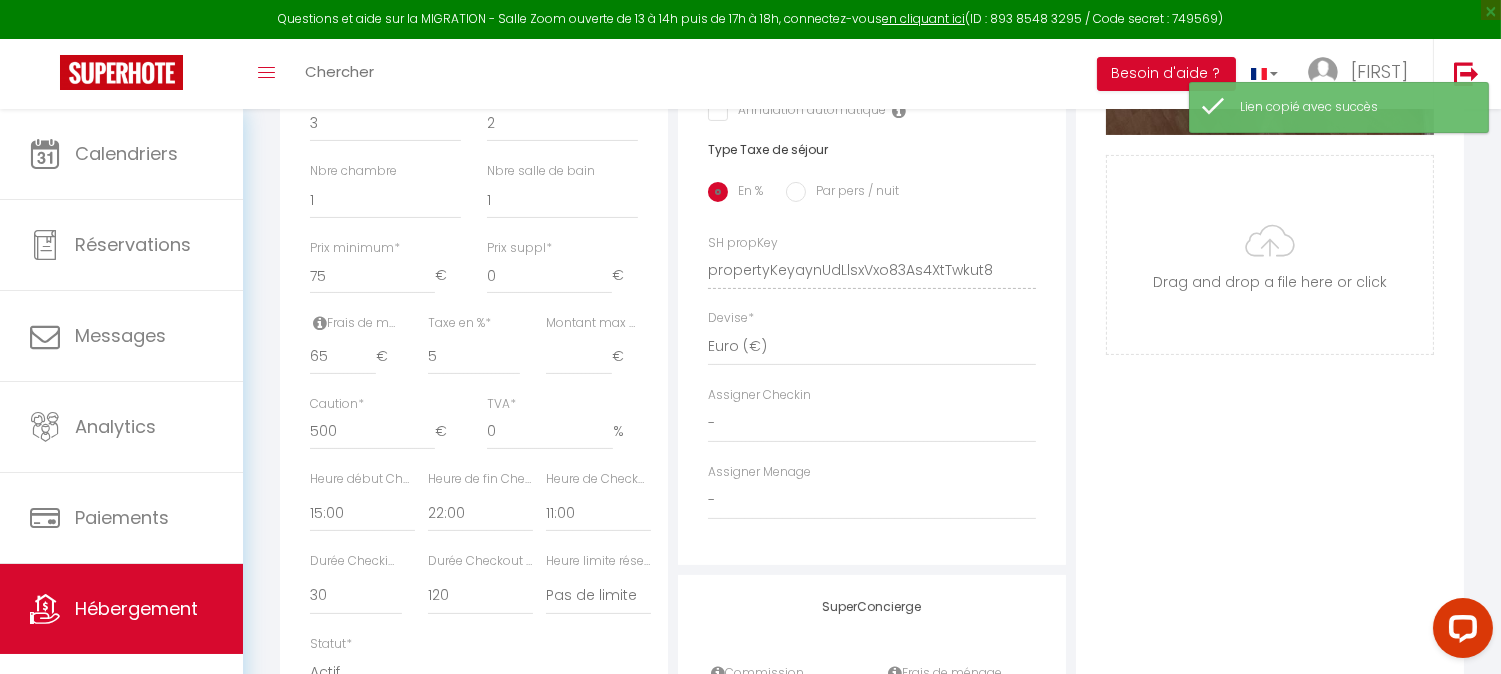 scroll, scrollTop: 777, scrollLeft: 0, axis: vertical 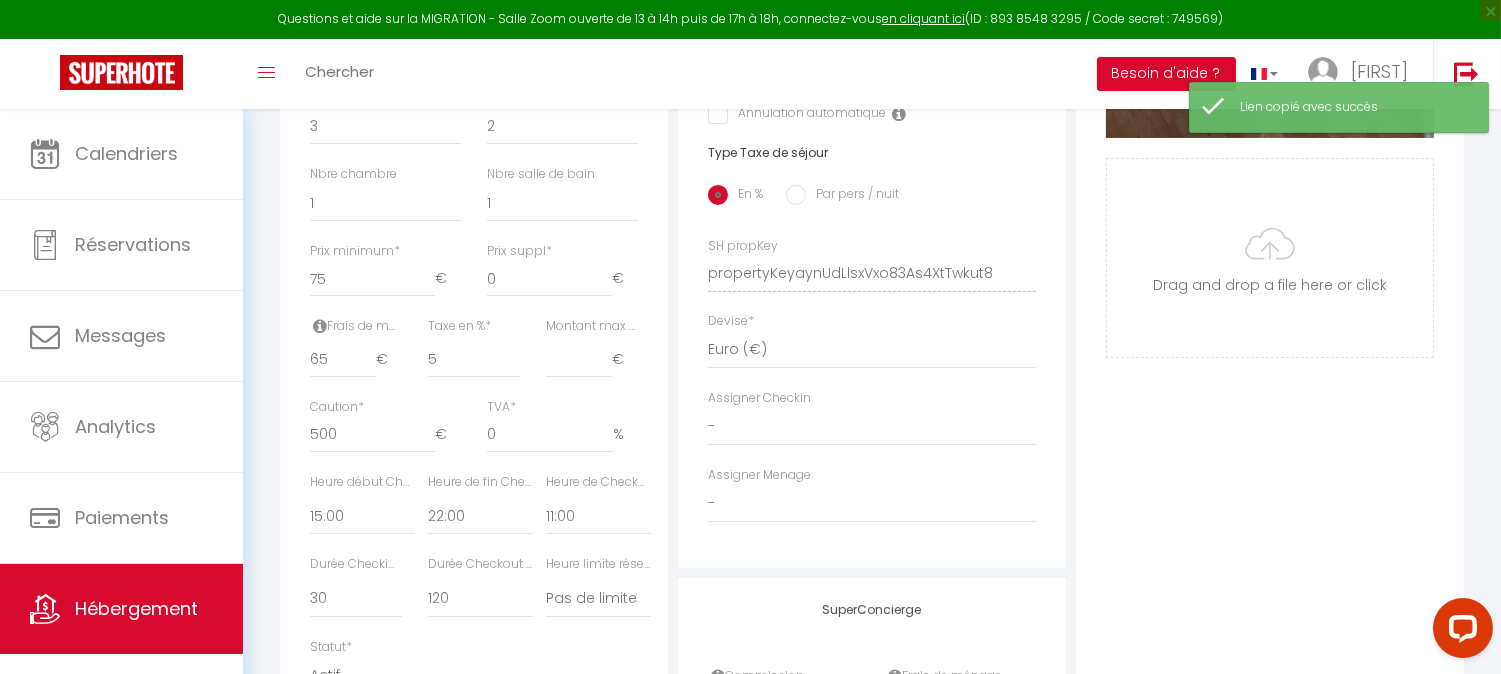 checkbox on "false" 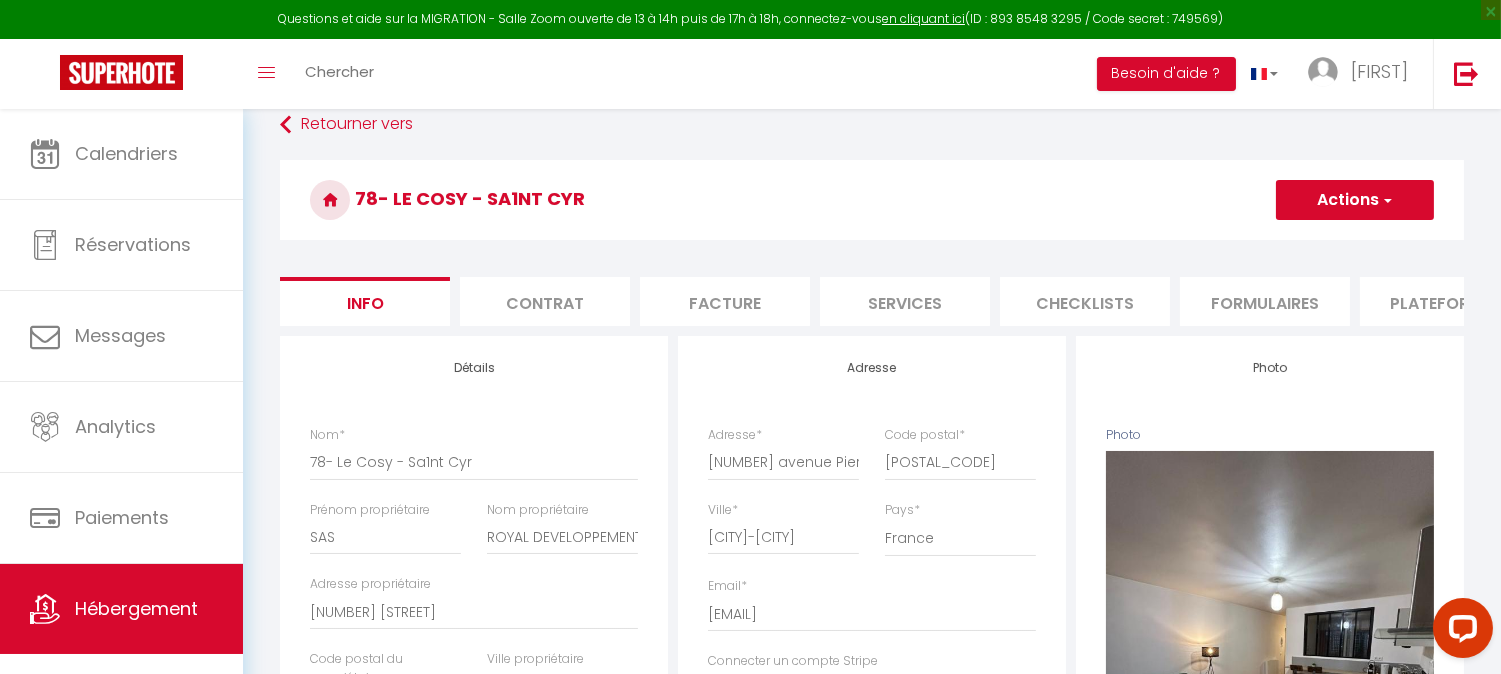 scroll, scrollTop: 0, scrollLeft: 0, axis: both 